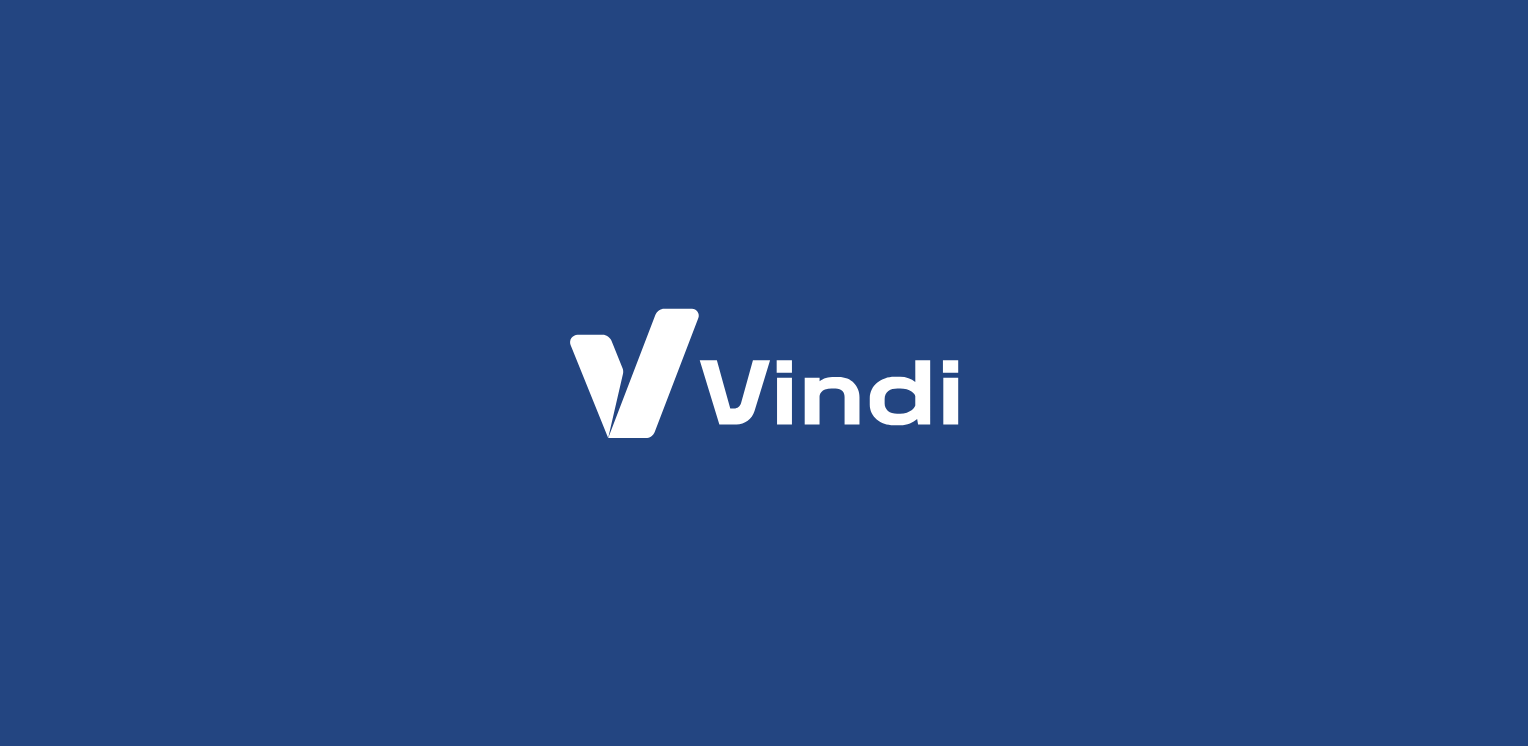 scroll, scrollTop: 0, scrollLeft: 0, axis: both 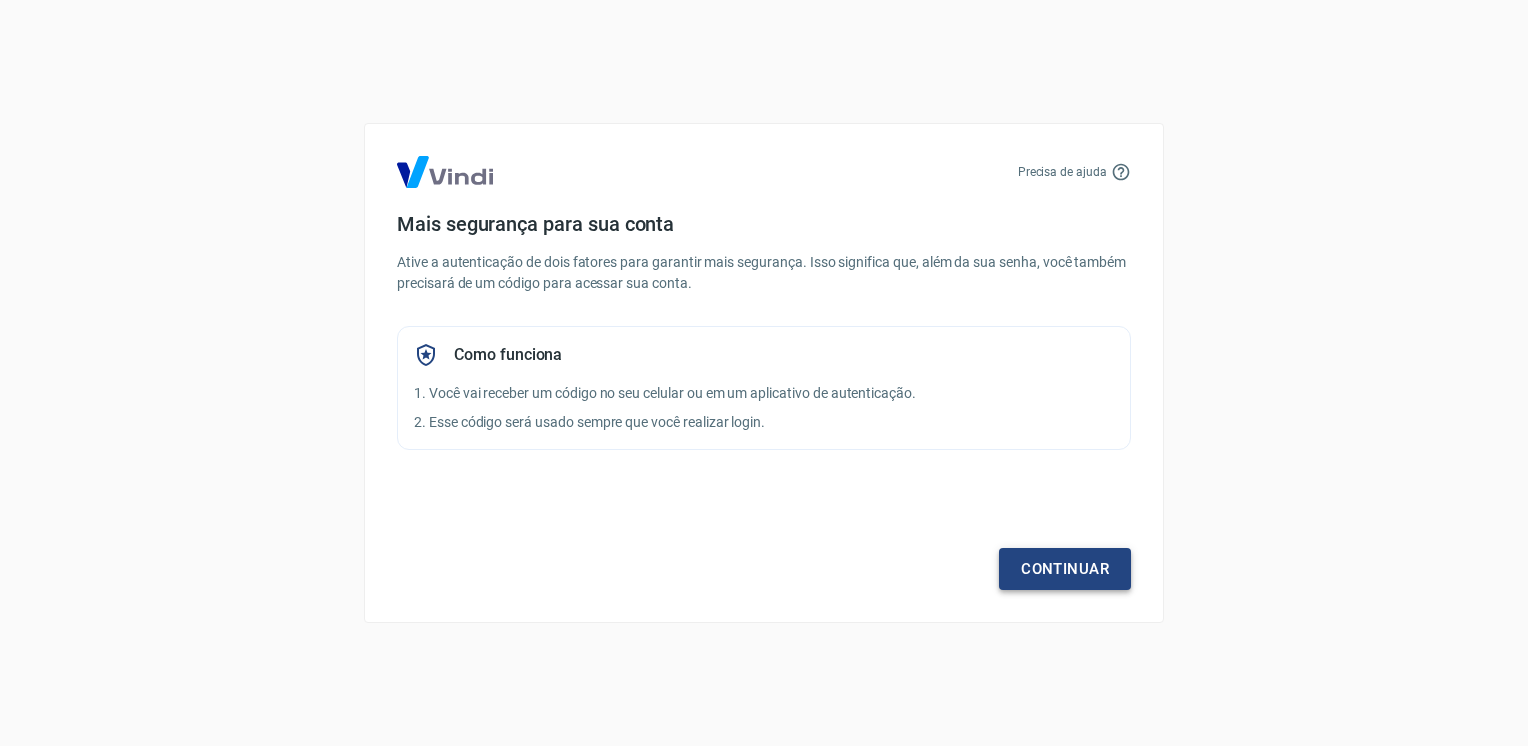 click on "Continuar" at bounding box center (1065, 569) 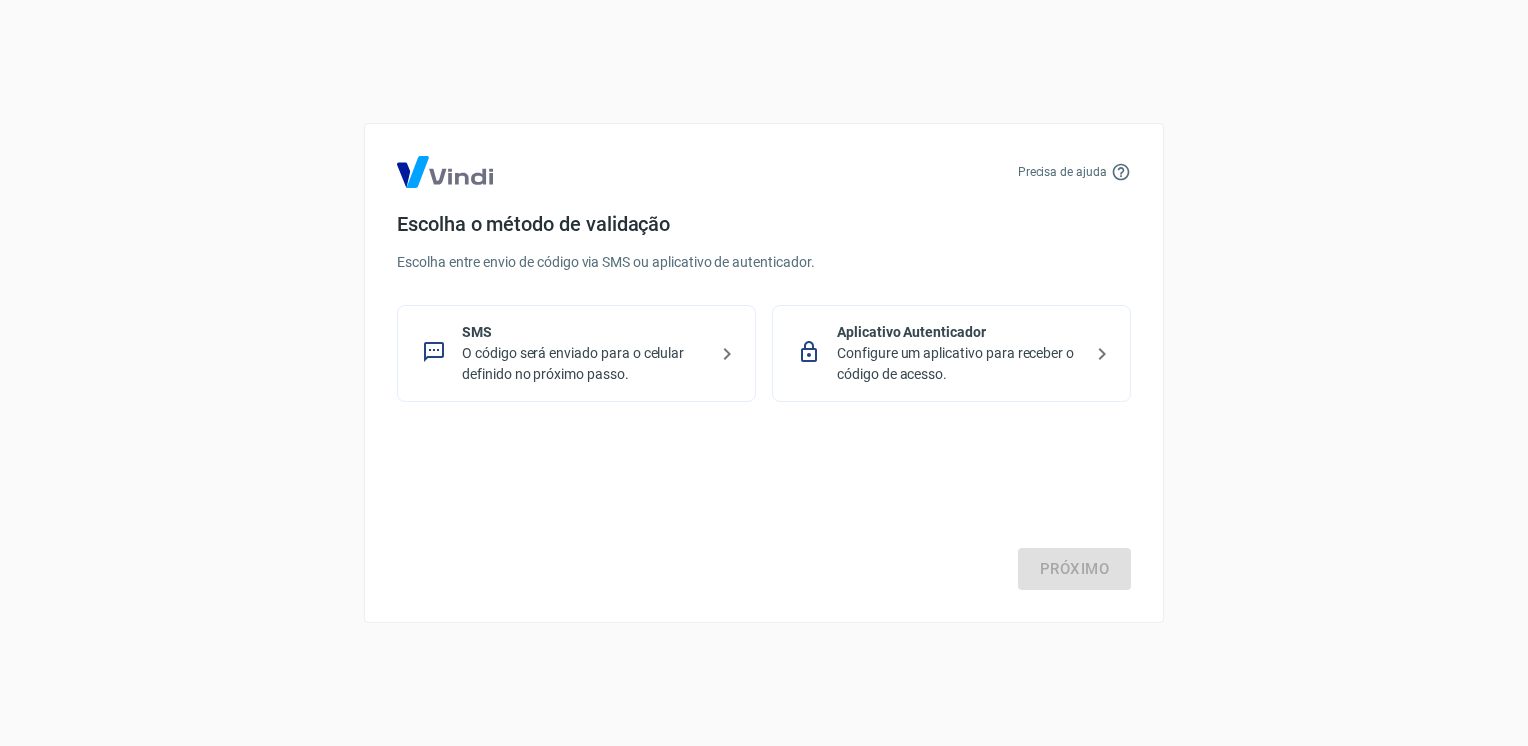 click on "O código será enviado para o celular definido no próximo passo." at bounding box center [584, 364] 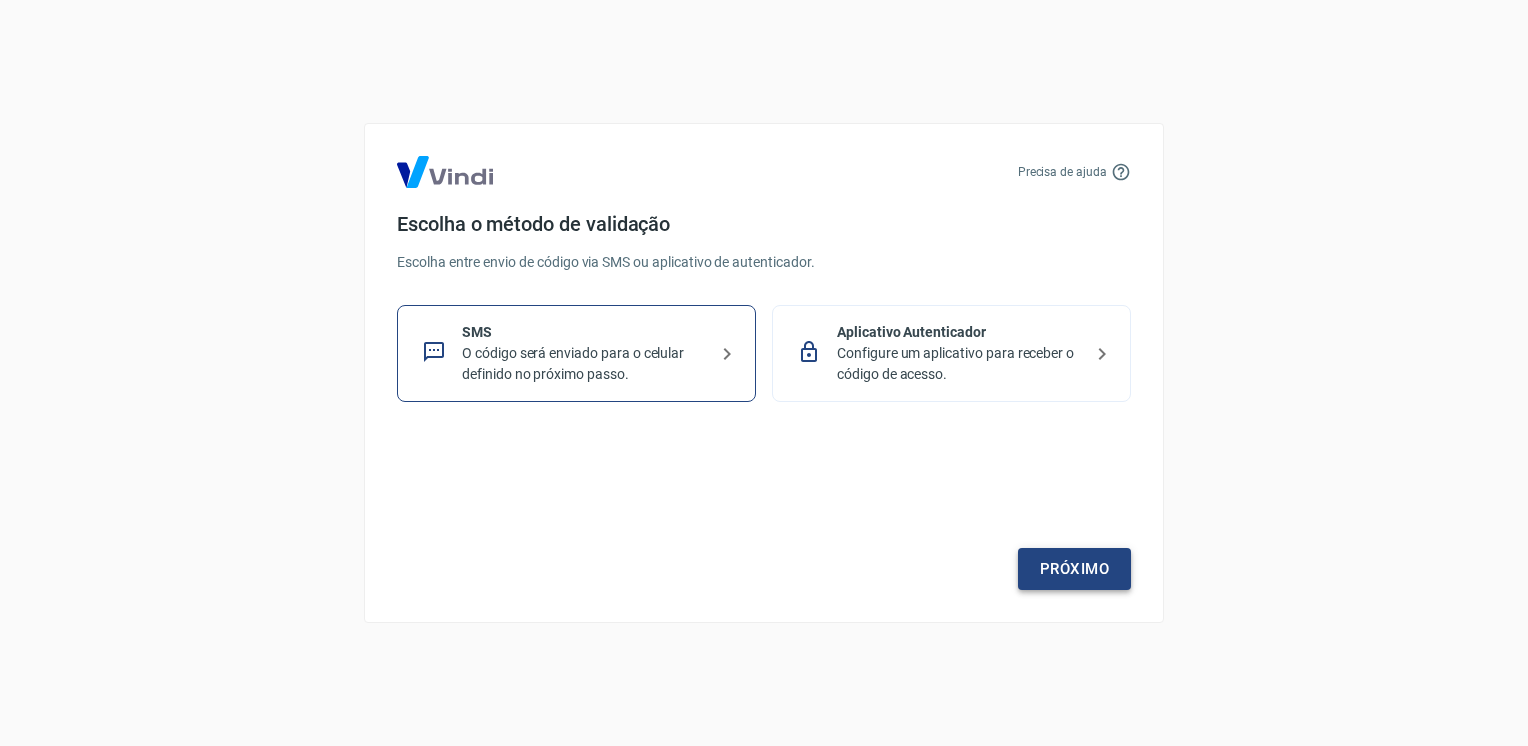 click on "Próximo" at bounding box center (1074, 569) 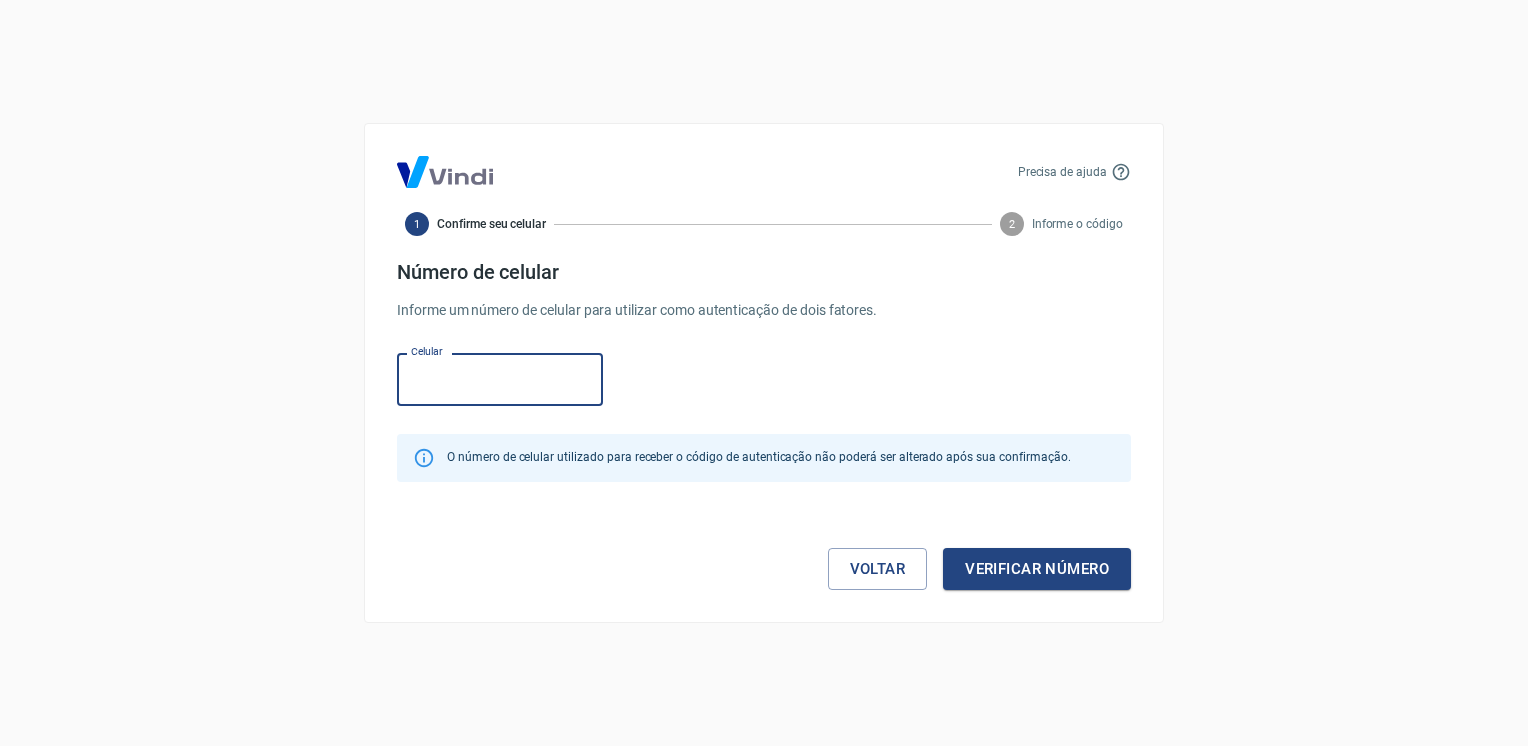 click on "Celular" at bounding box center (500, 379) 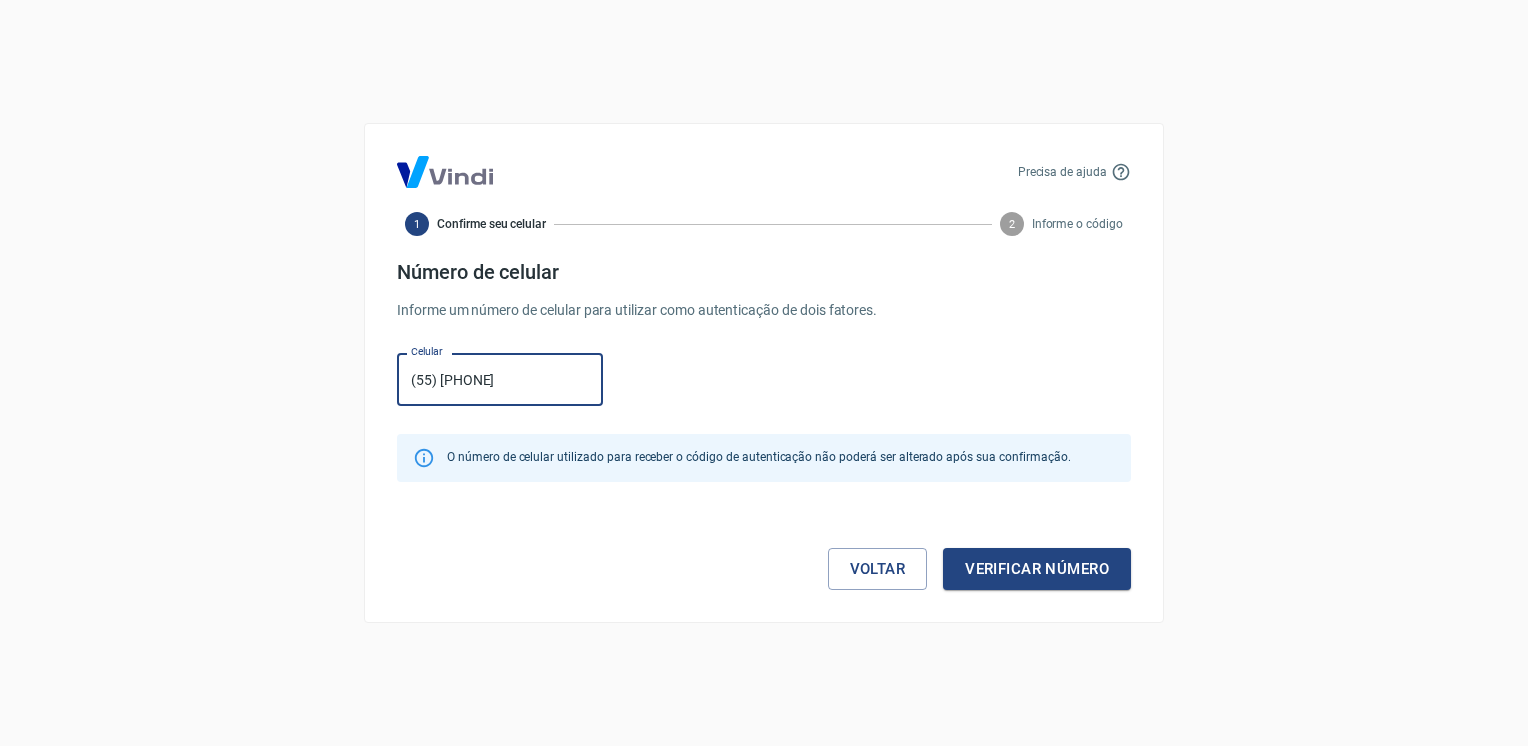 type on "(55) [PHONE]" 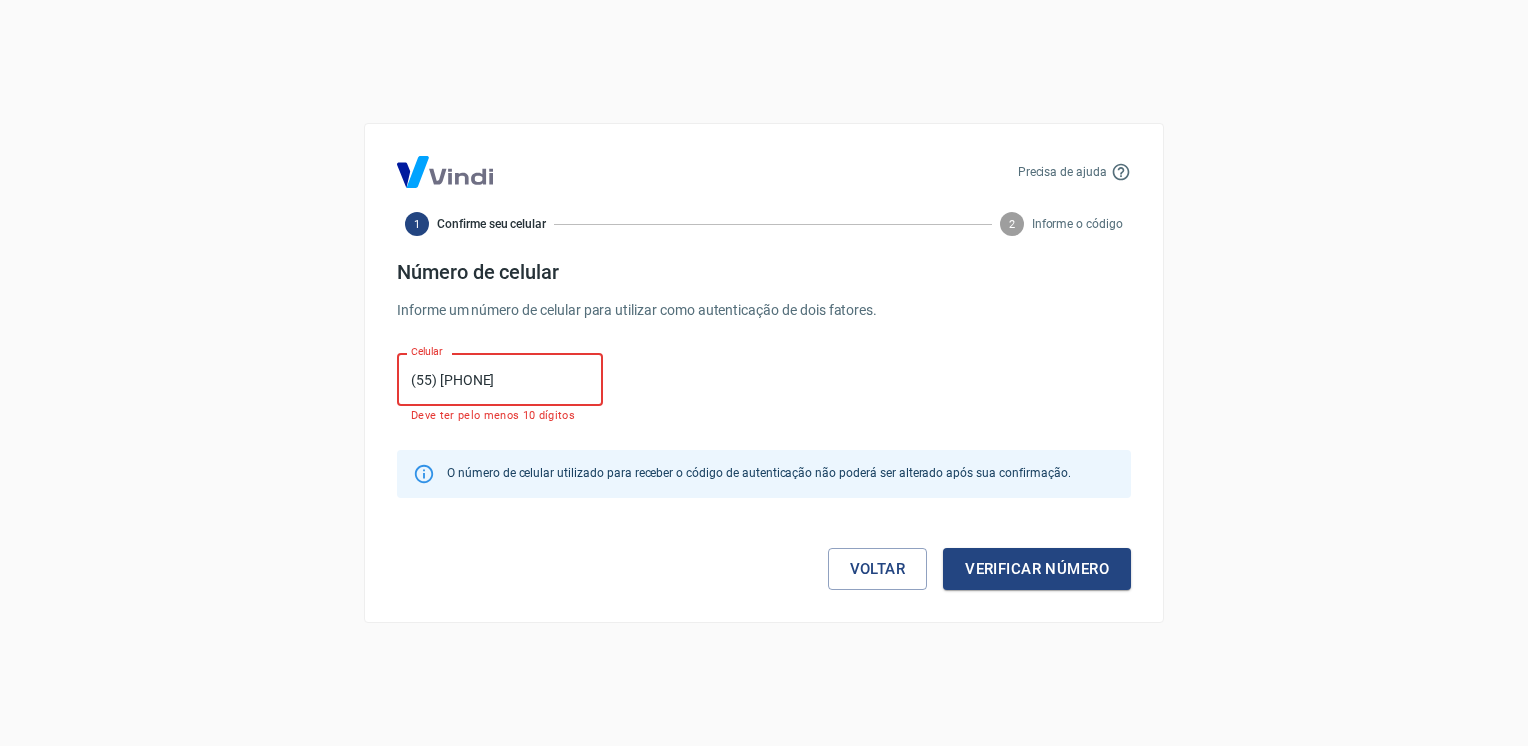 drag, startPoint x: 480, startPoint y: 378, endPoint x: 316, endPoint y: 376, distance: 164.01219 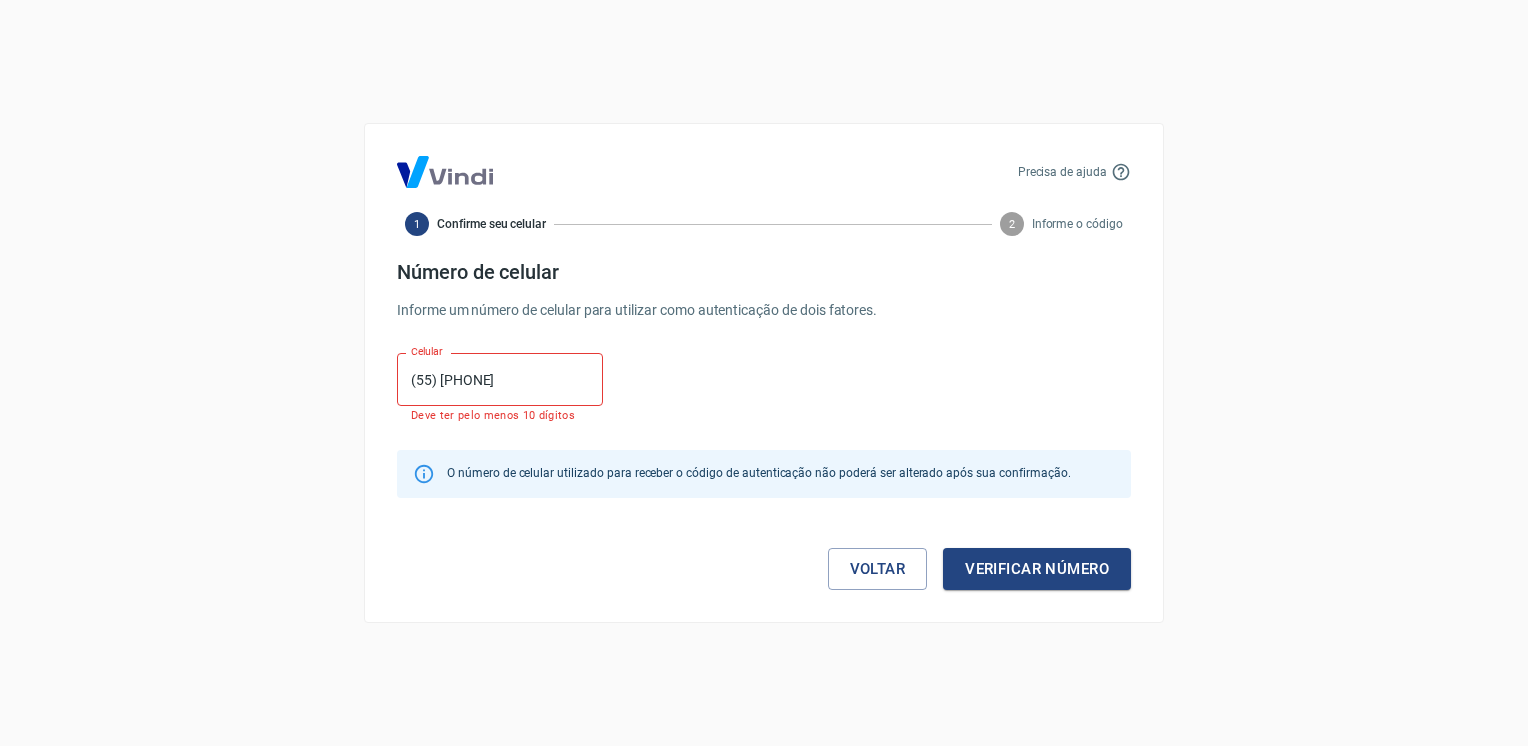 click on "(55) [PHONE]" at bounding box center (500, 379) 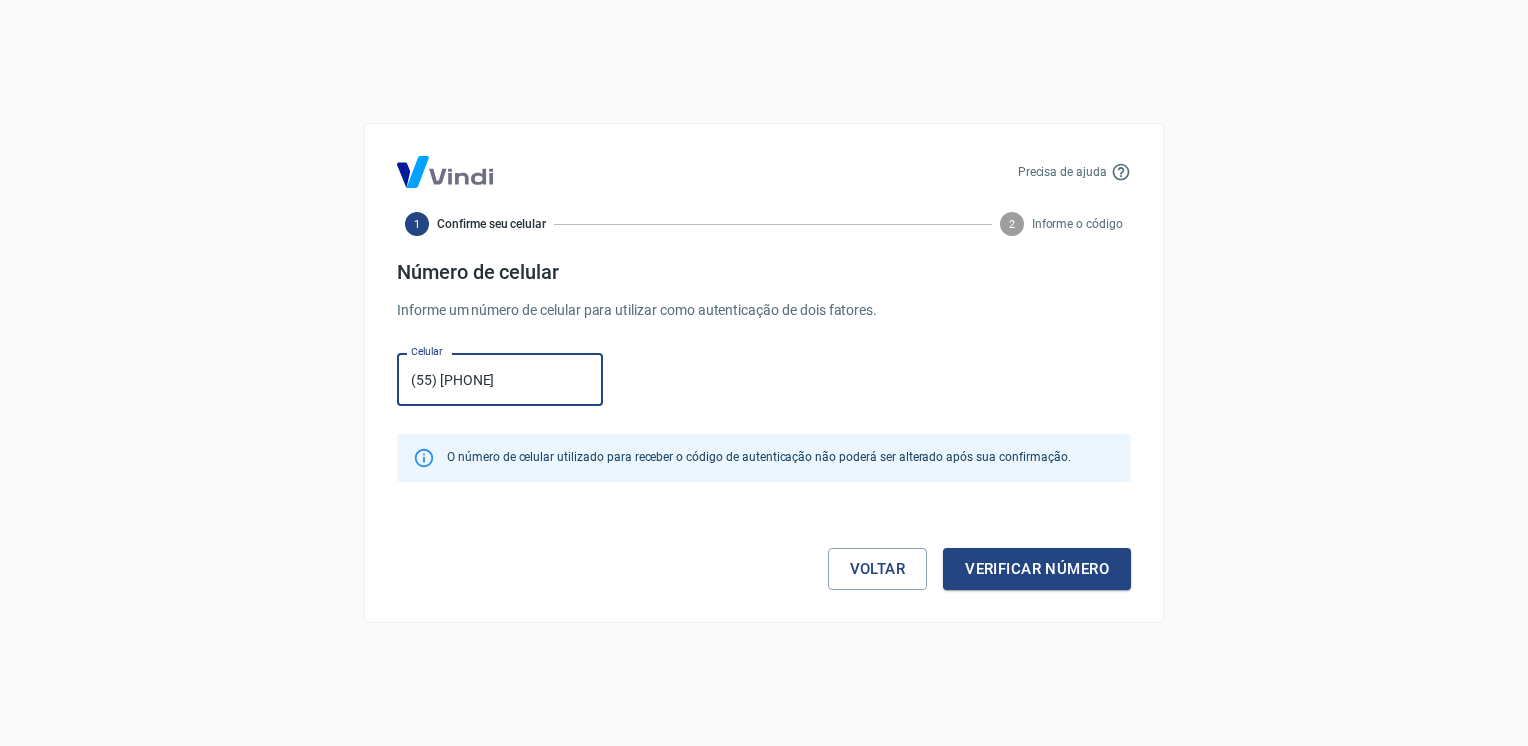 type on "(55) [PHONE]" 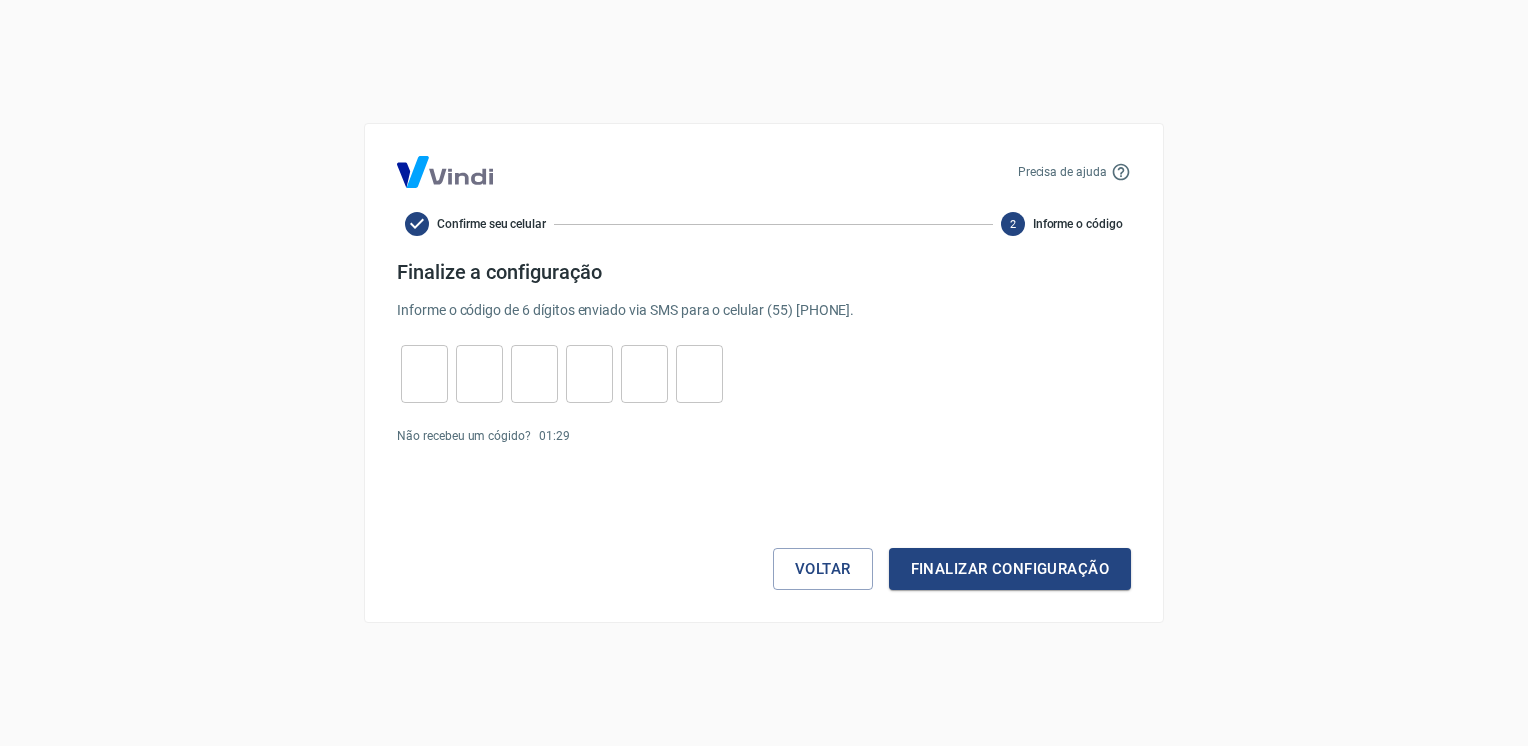 click at bounding box center [424, 374] 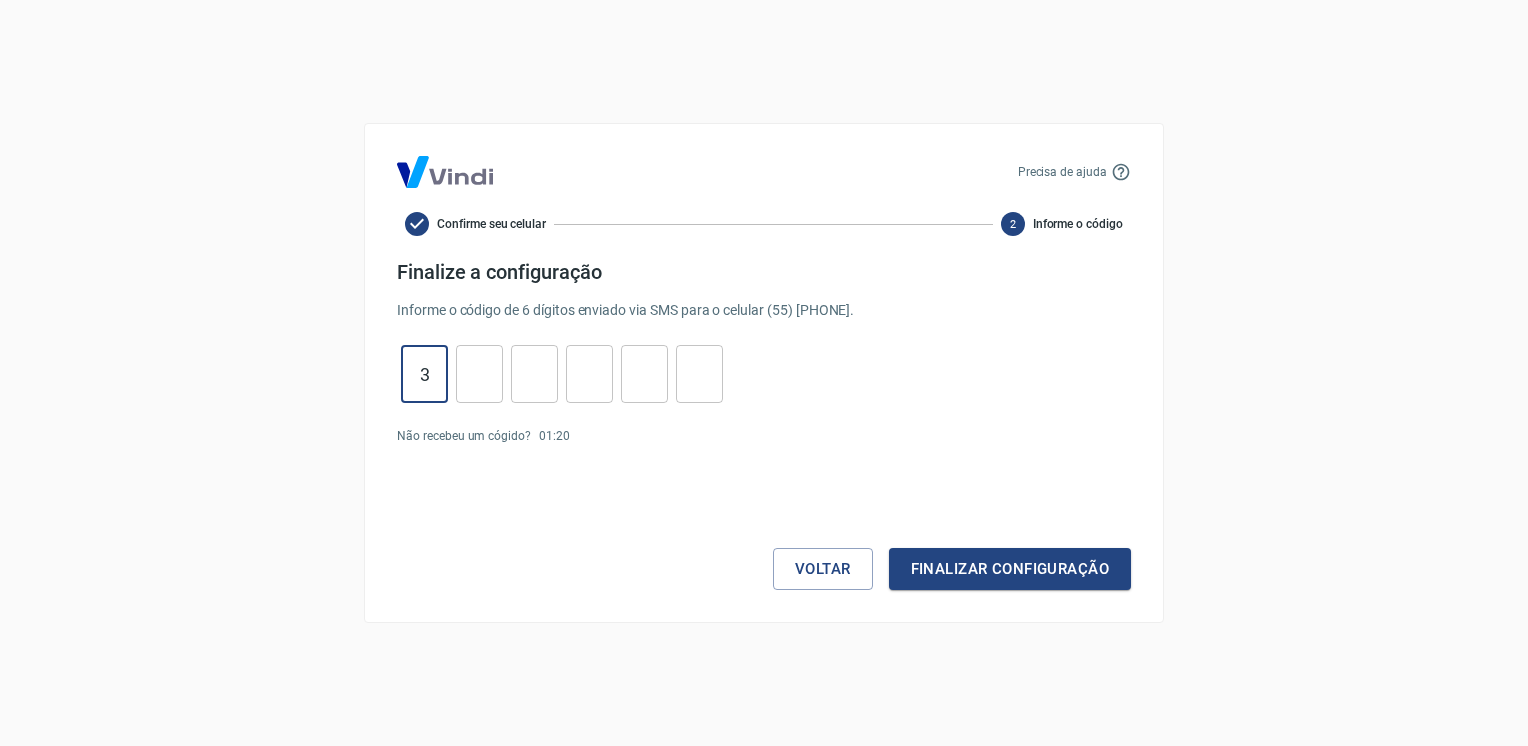 type on "3" 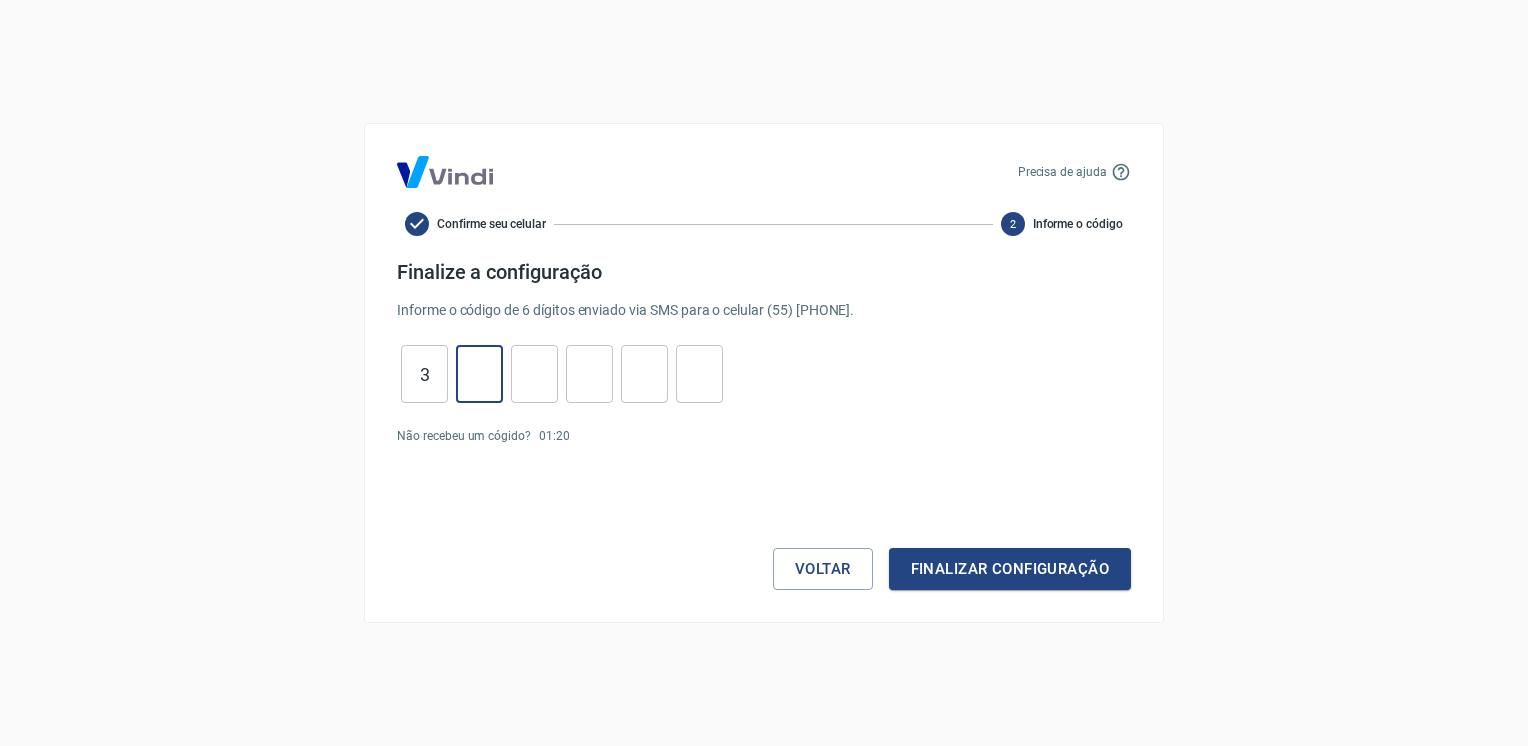 type on "0" 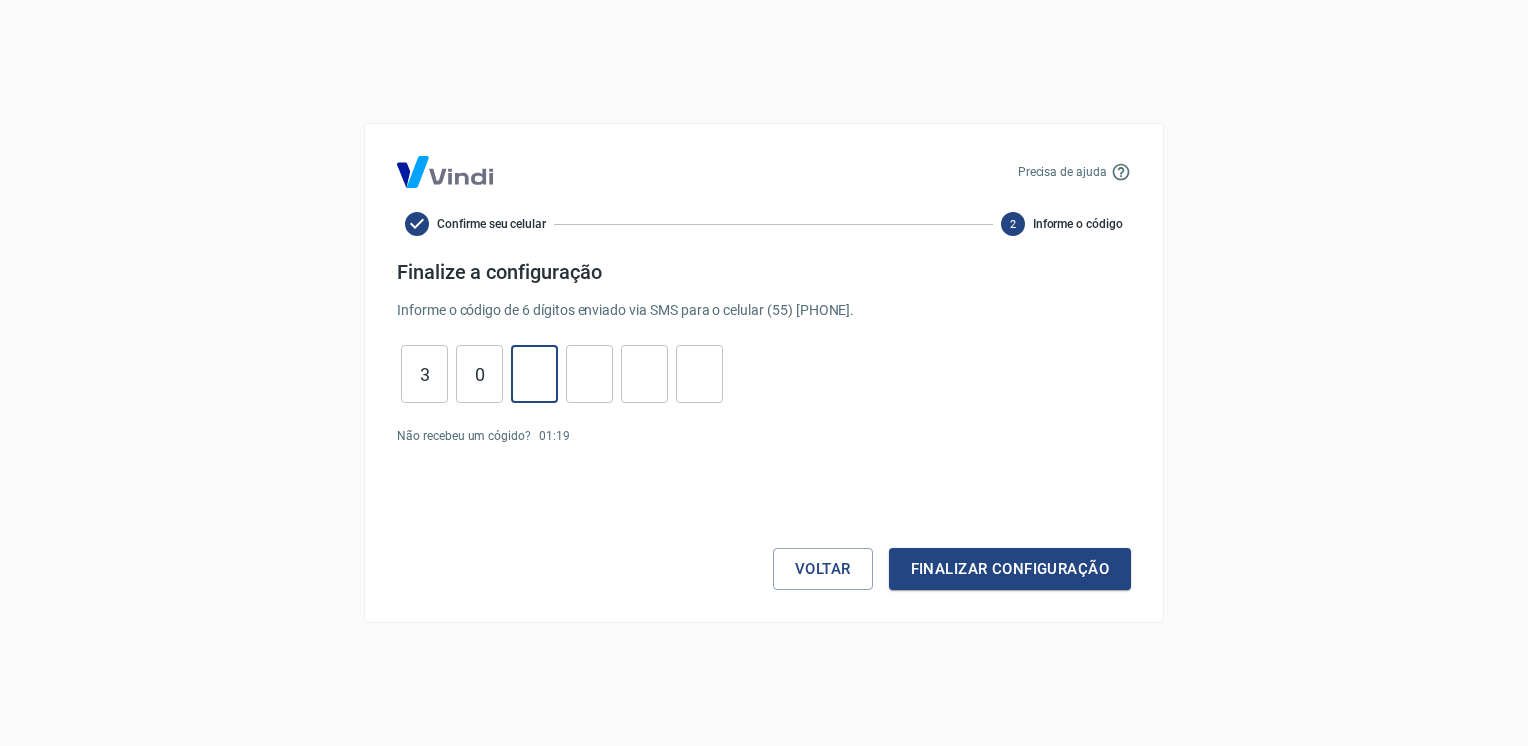type on "2" 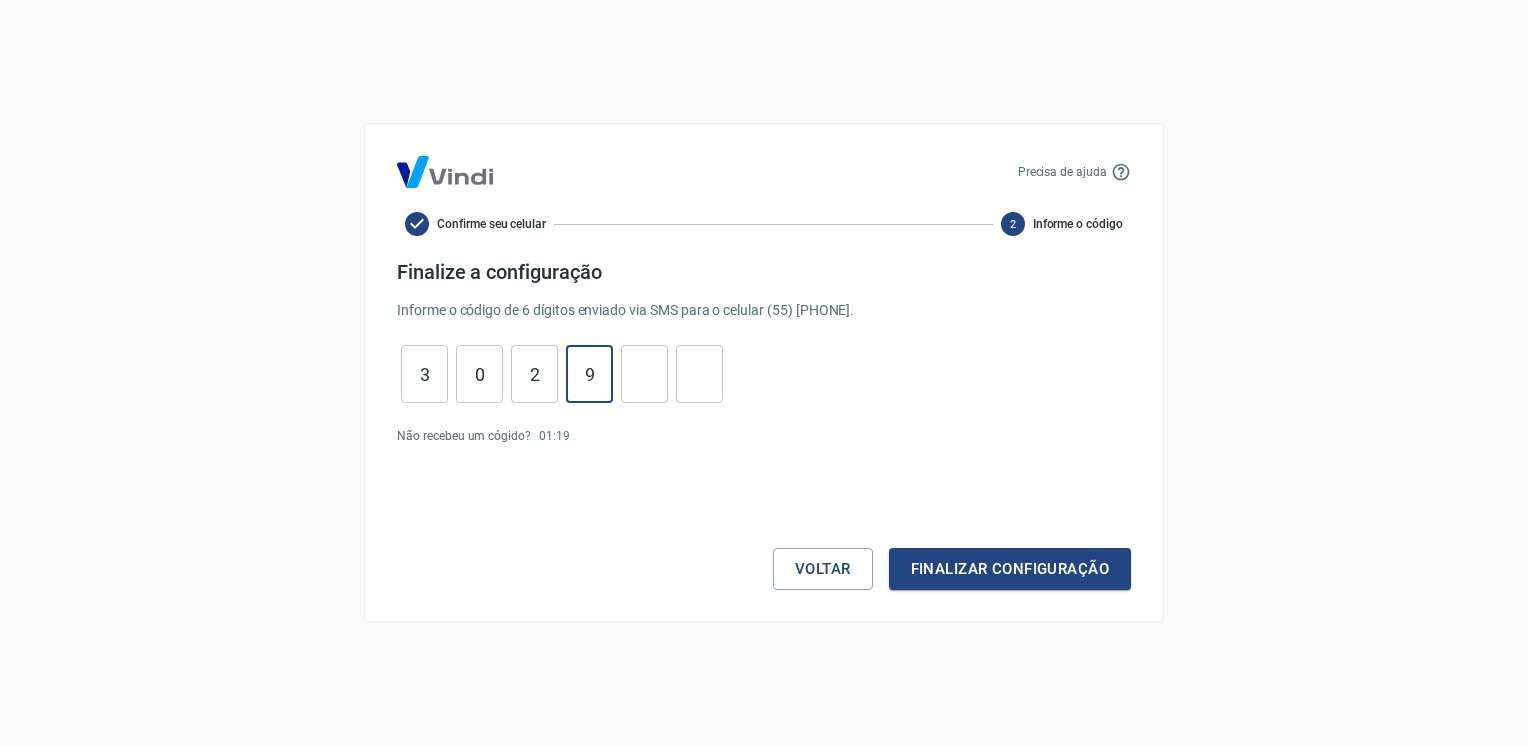type on "9" 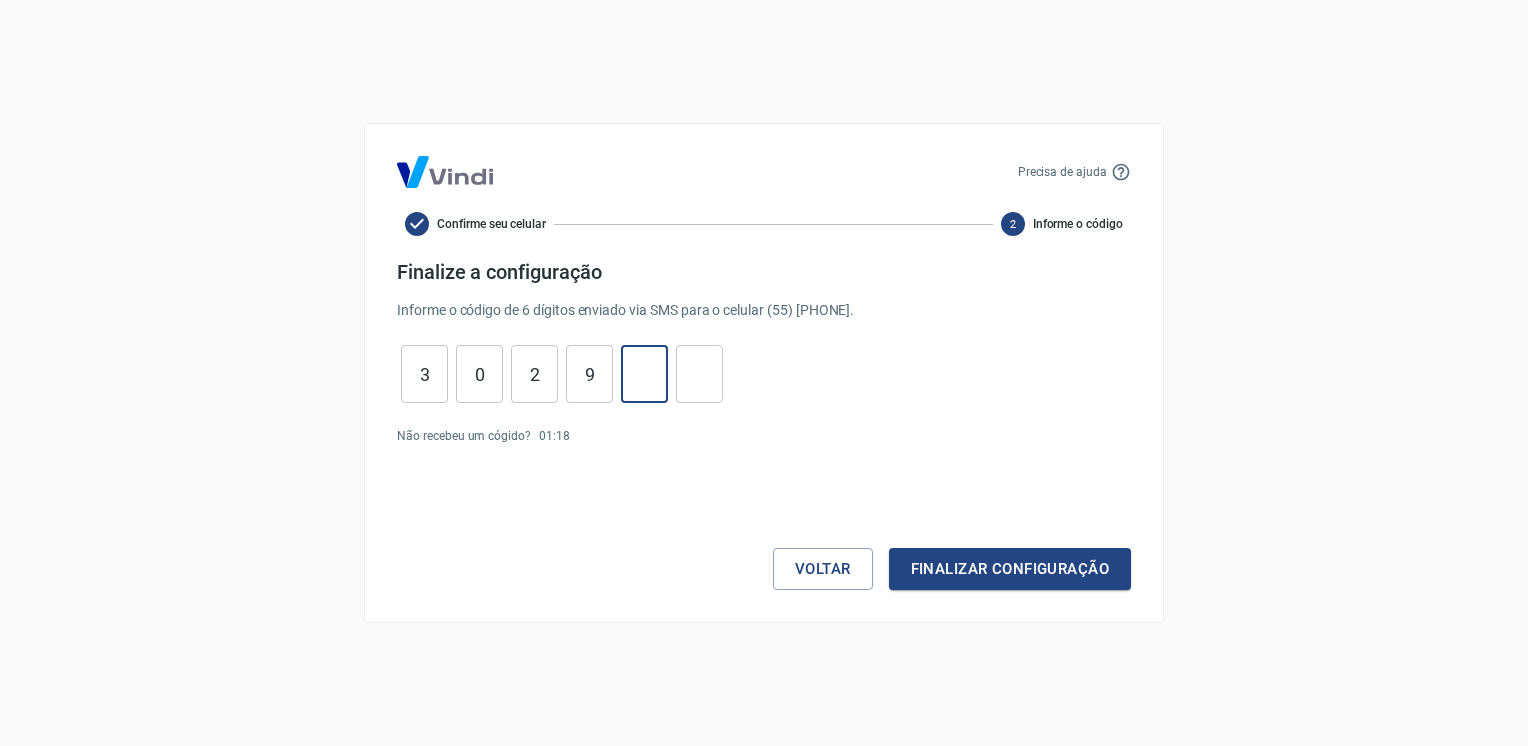 type on "0" 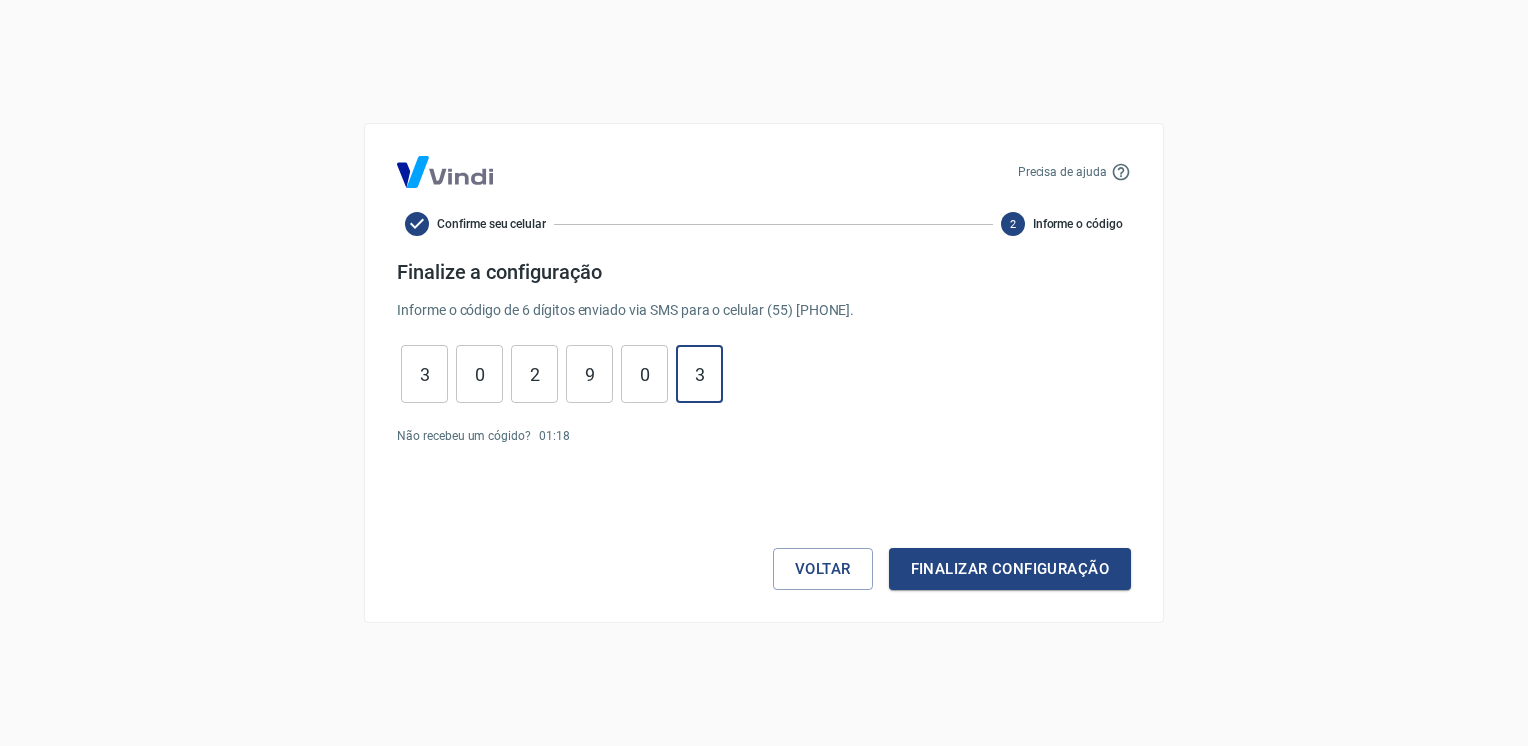 type on "3" 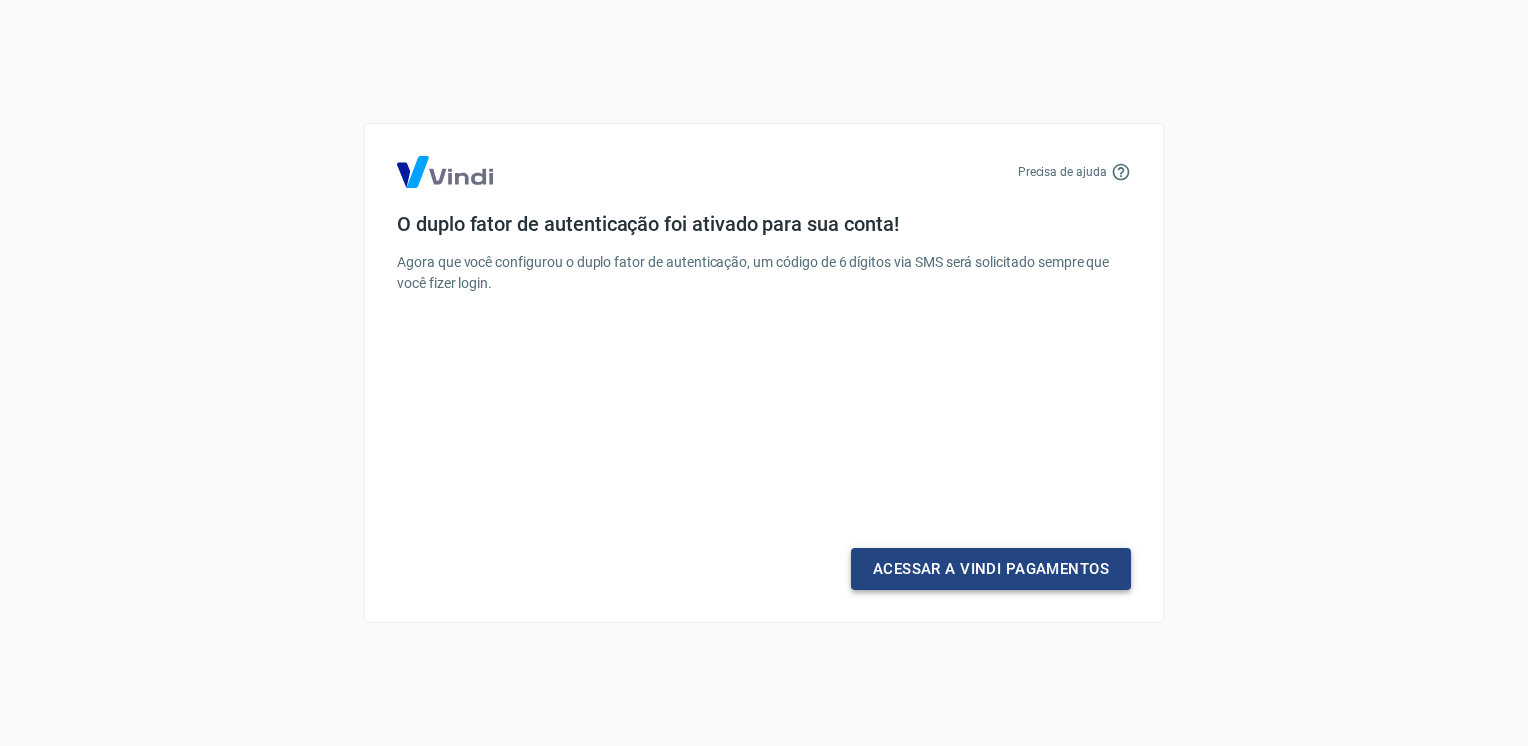 click on "Acessar a Vindi Pagamentos" at bounding box center (991, 569) 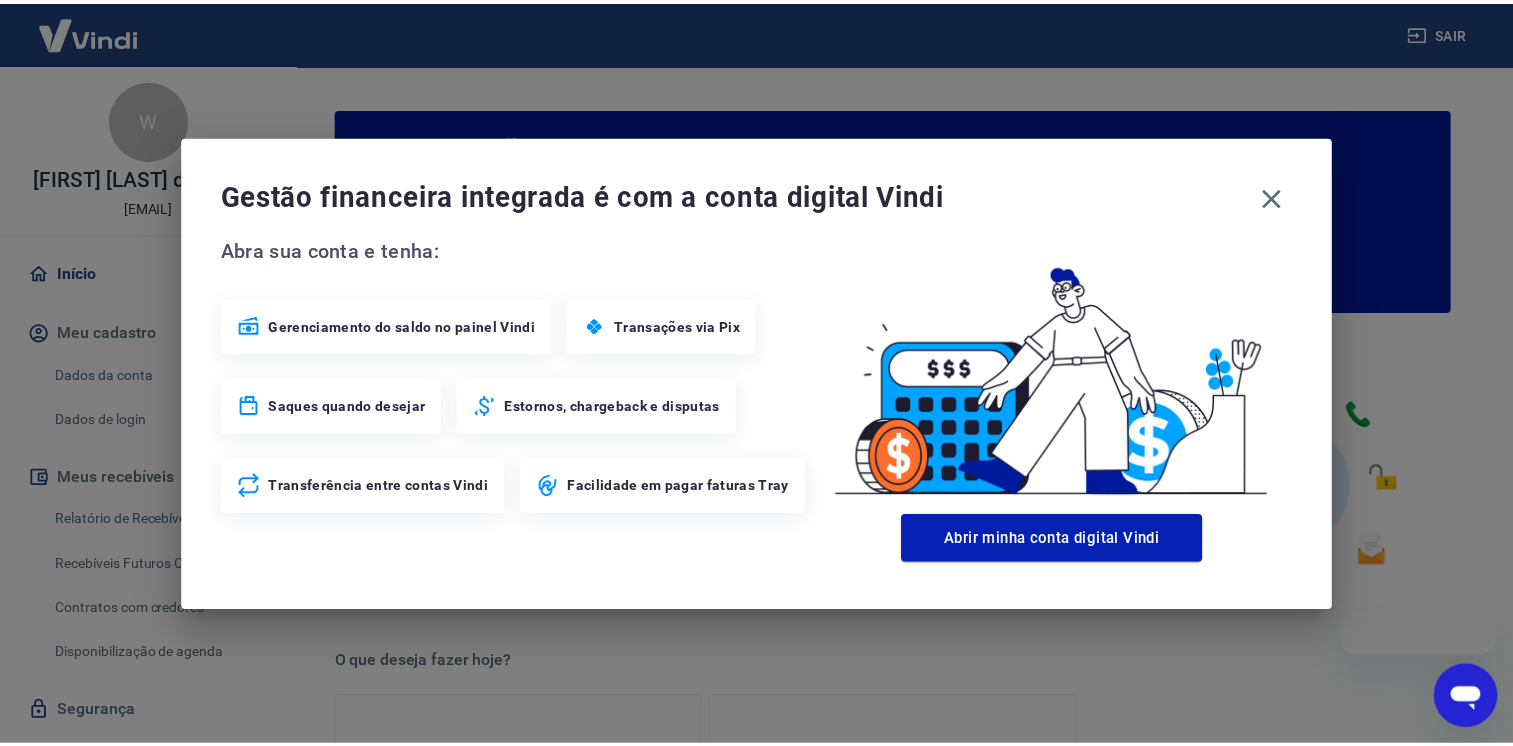 scroll, scrollTop: 0, scrollLeft: 0, axis: both 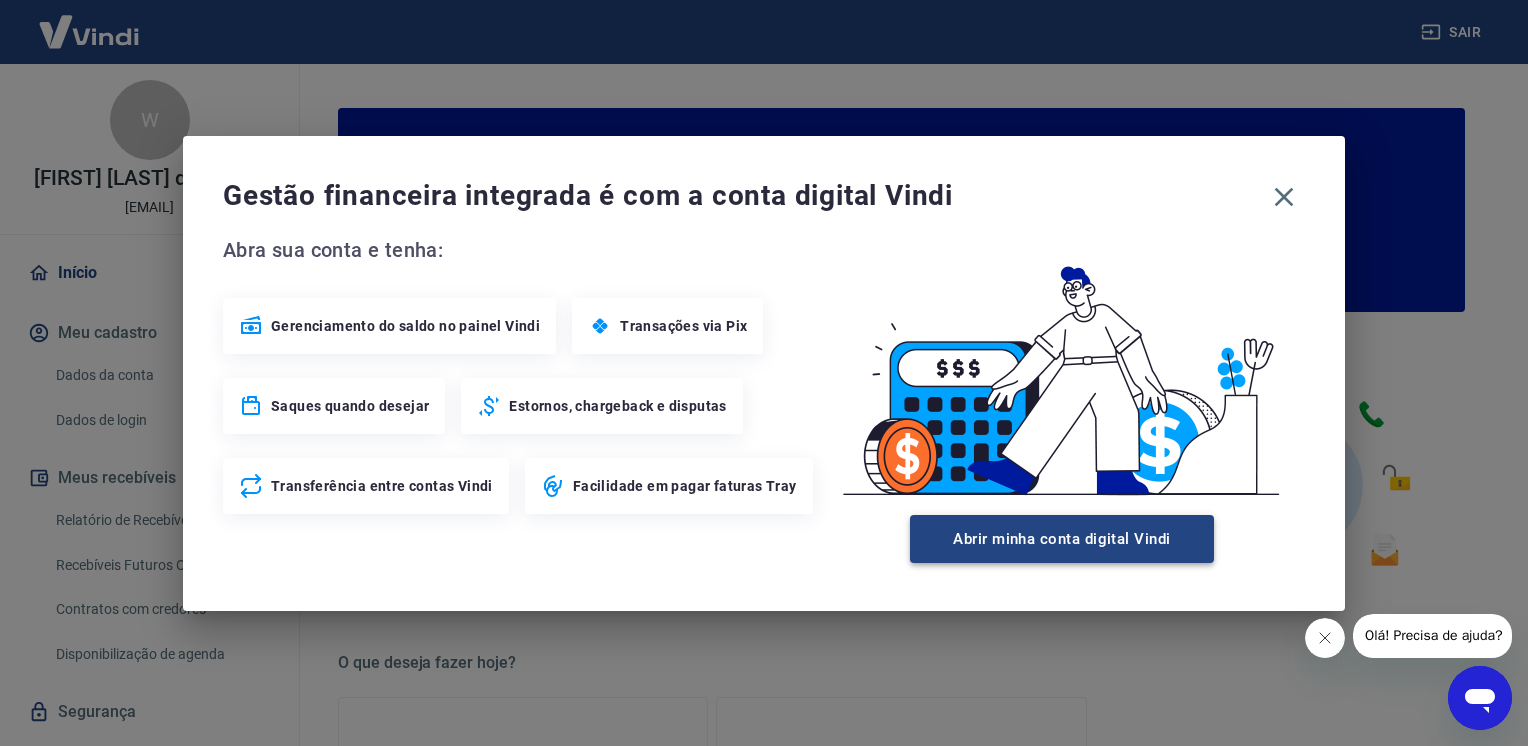 click on "Abrir minha conta digital Vindi" at bounding box center [1062, 539] 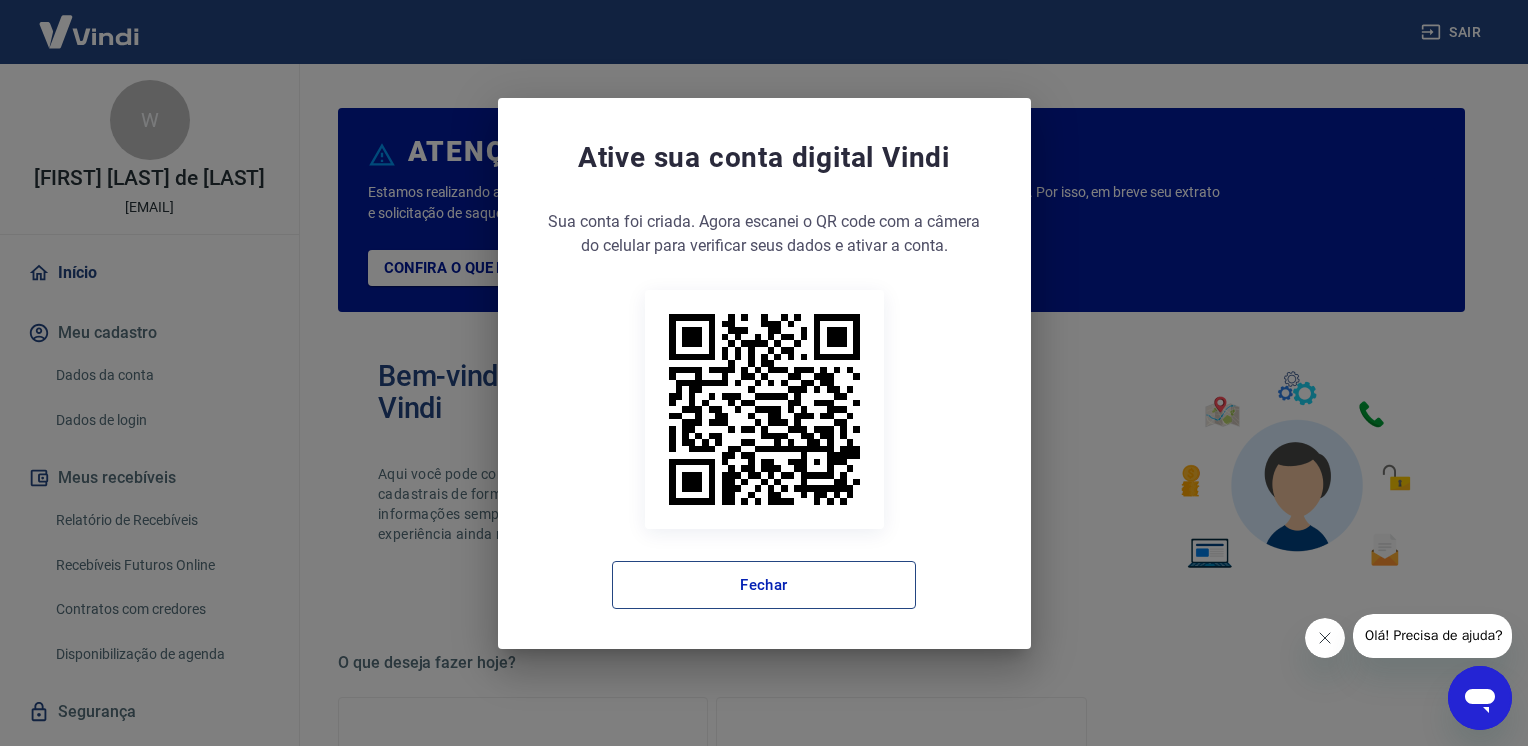 click on "Fechar" at bounding box center [764, 585] 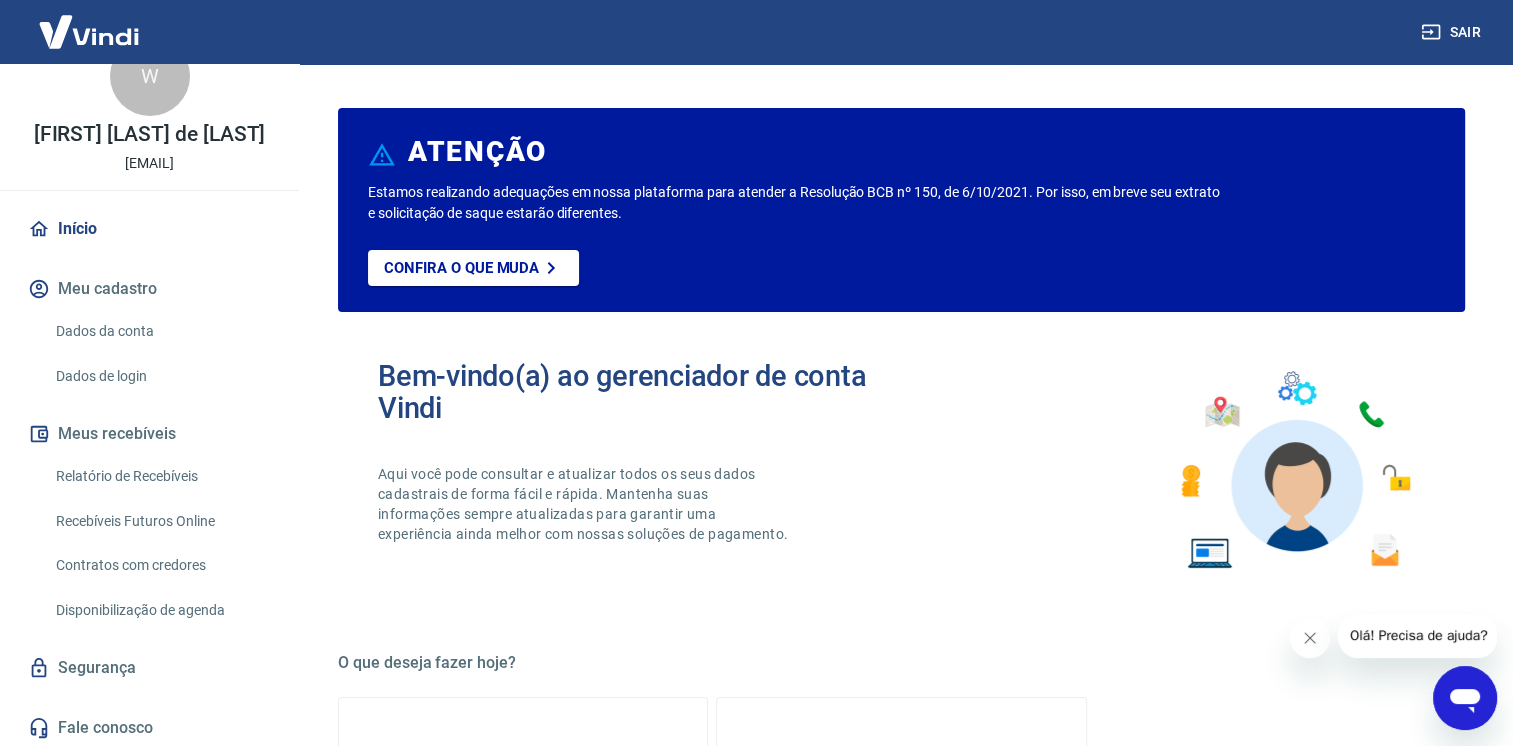 scroll, scrollTop: 68, scrollLeft: 0, axis: vertical 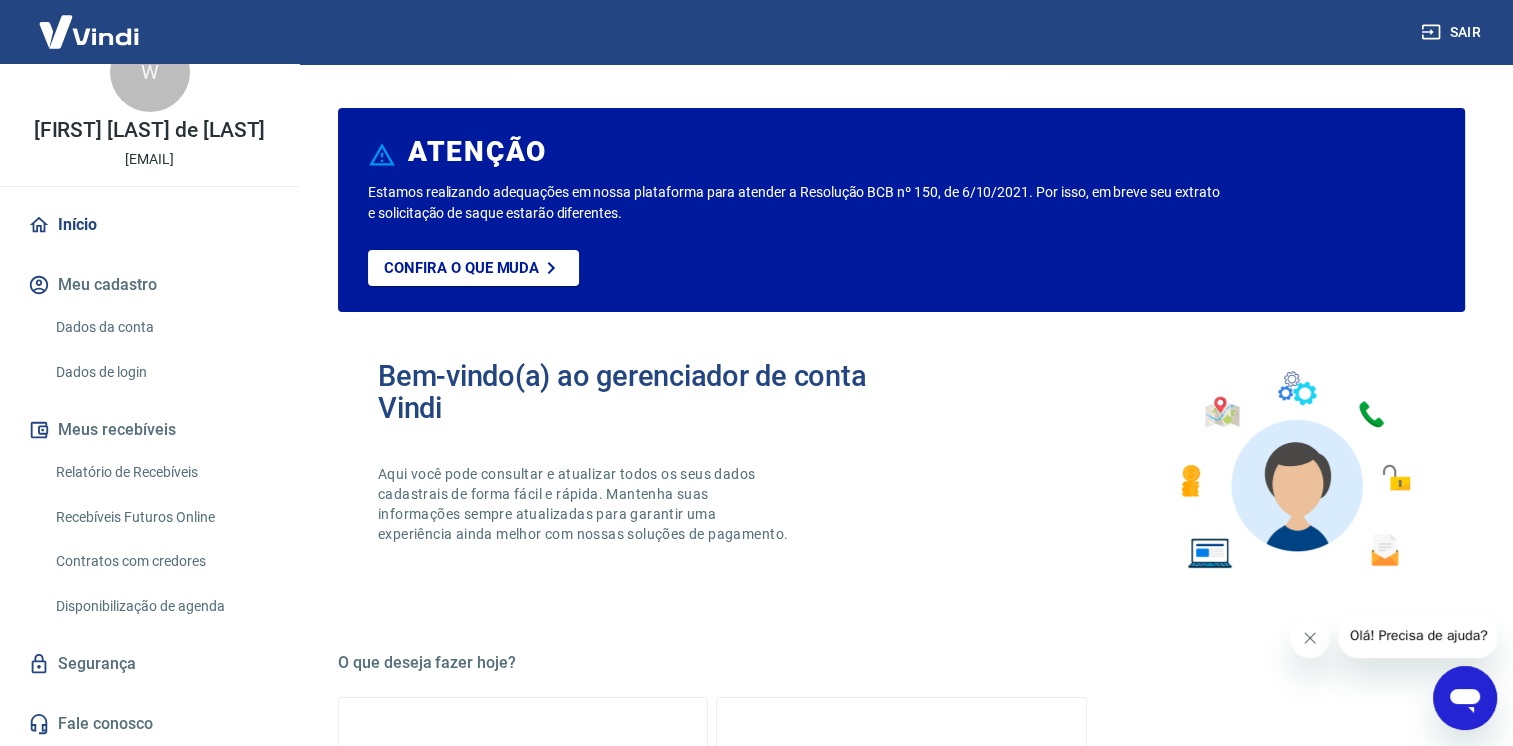click 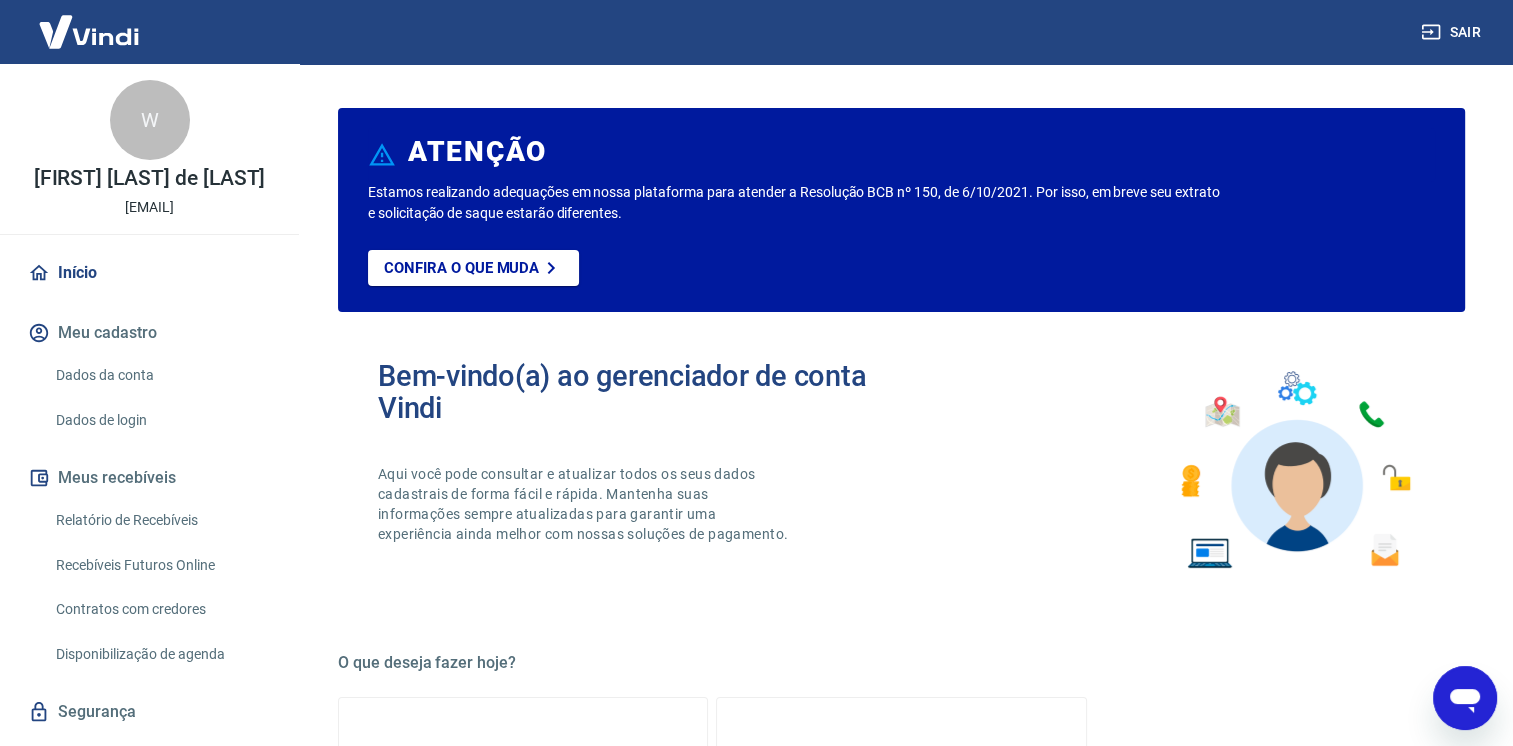 scroll, scrollTop: 68, scrollLeft: 0, axis: vertical 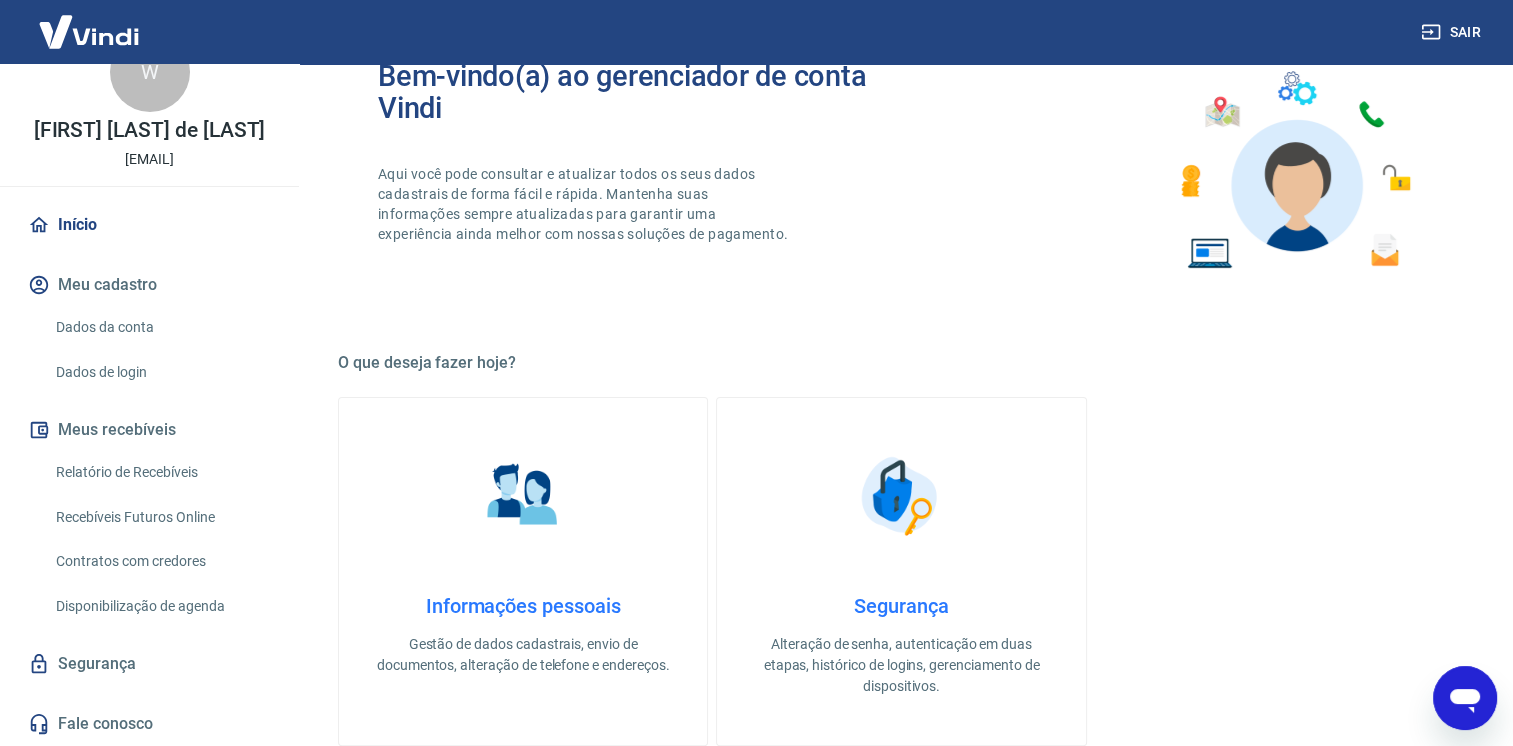 click on "Segurança" at bounding box center [149, 664] 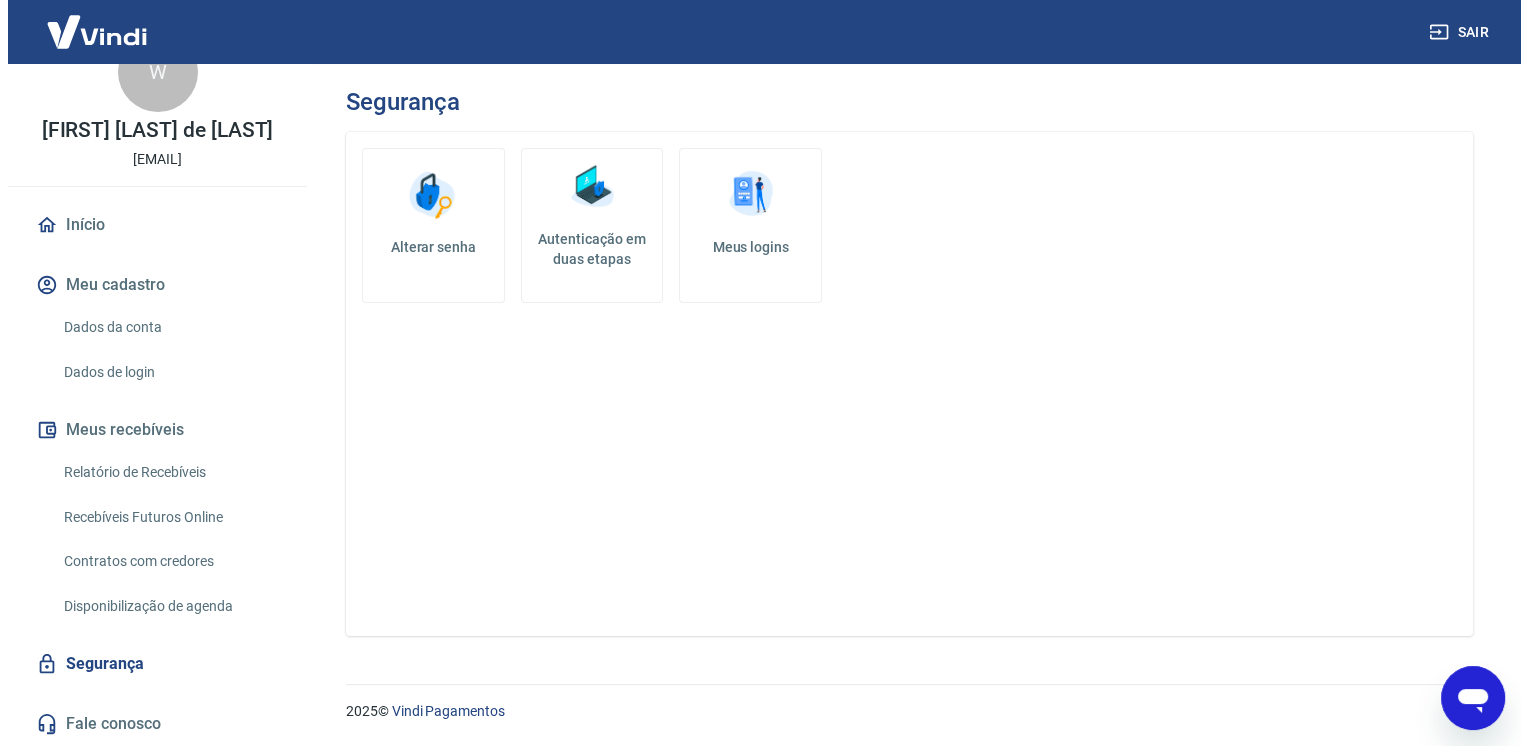 scroll, scrollTop: 0, scrollLeft: 0, axis: both 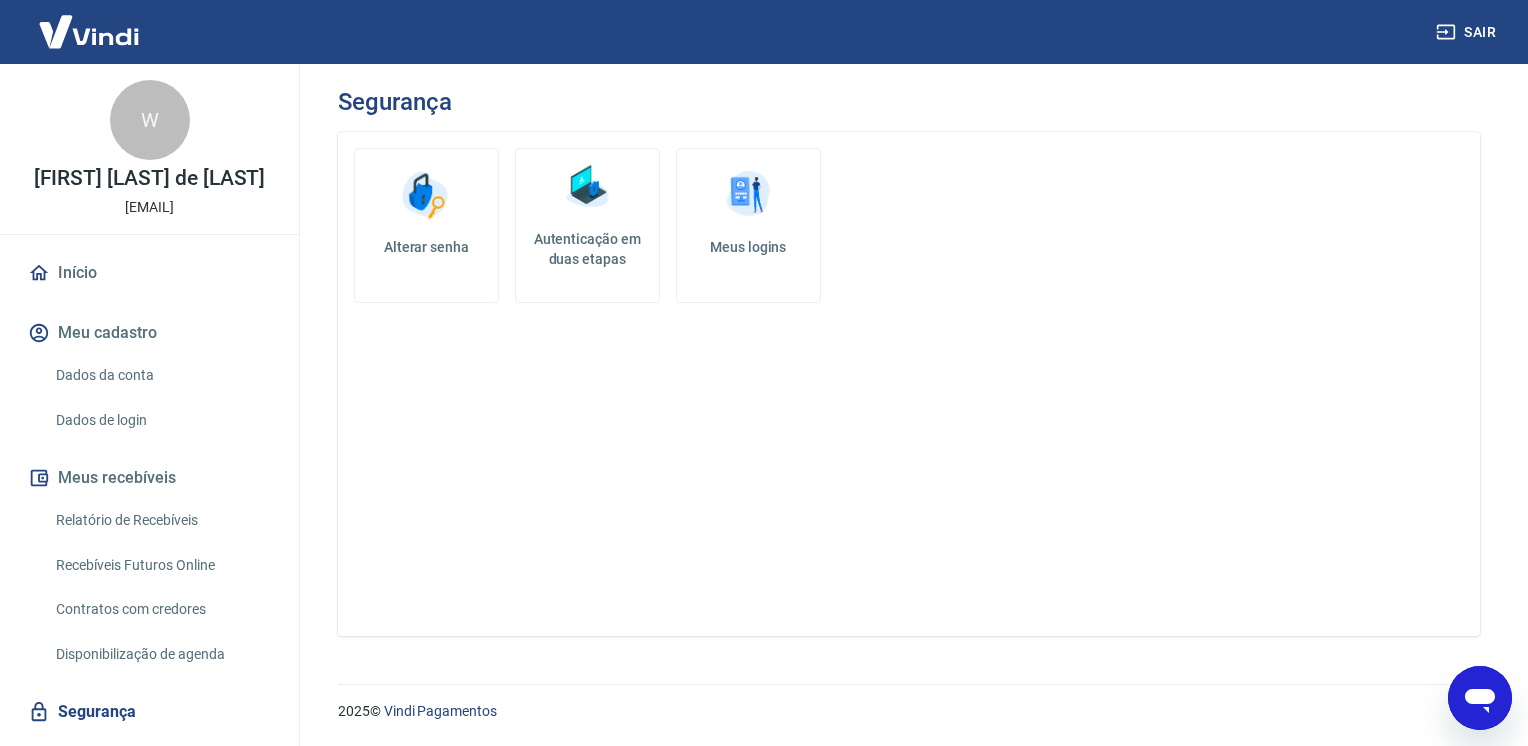 click on "Contratos com credores" at bounding box center [161, 609] 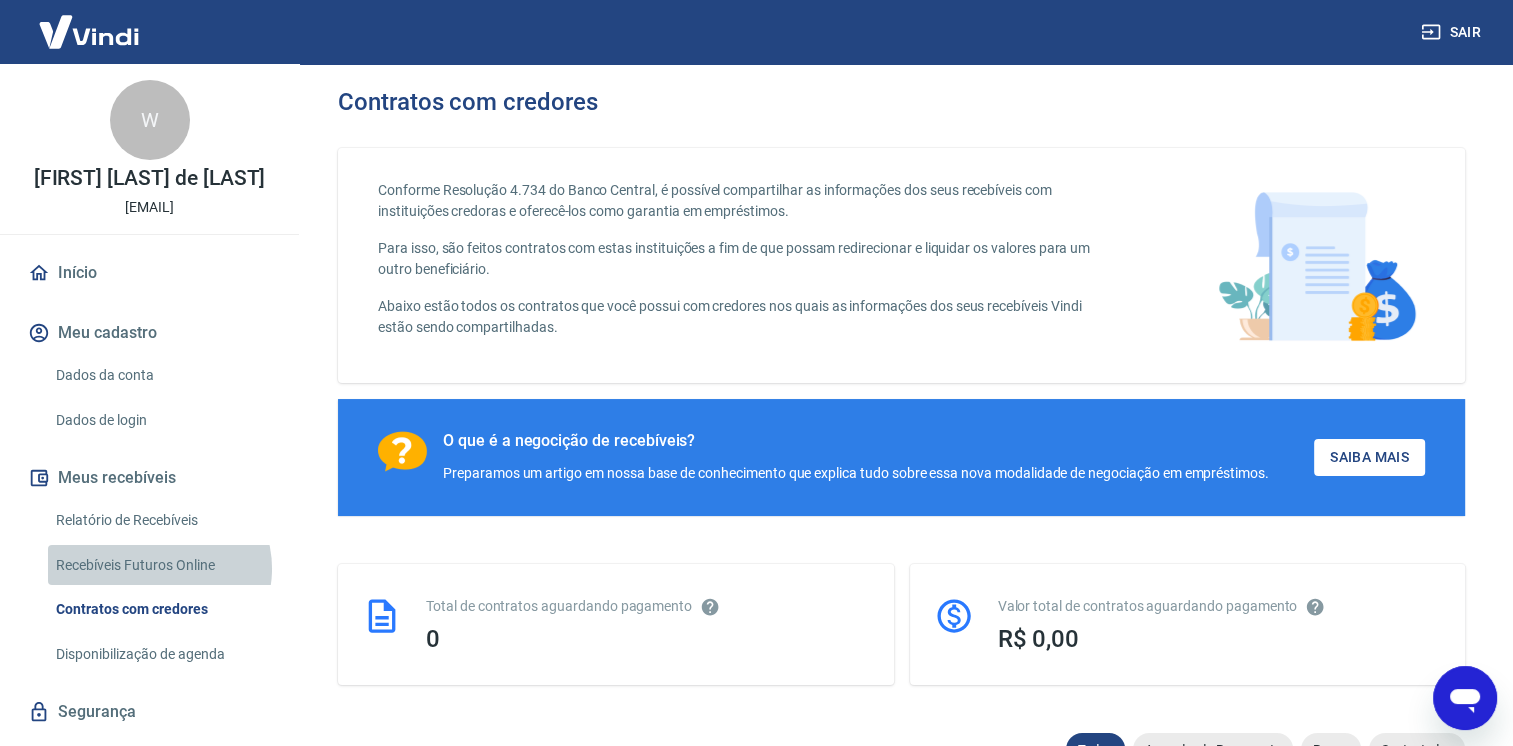 click on "Recebíveis Futuros Online" at bounding box center (161, 565) 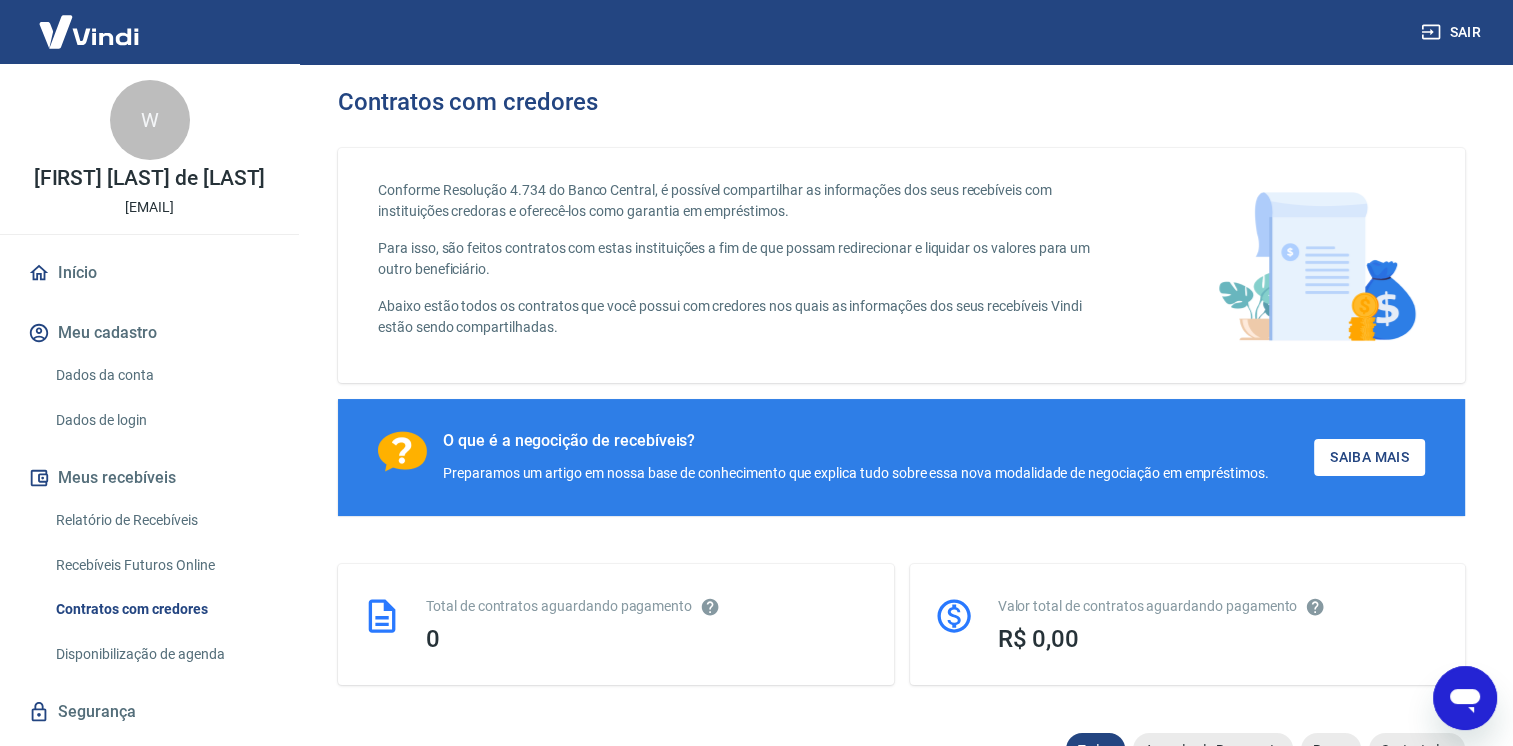 click on "Relatório de Recebíveis" at bounding box center (161, 520) 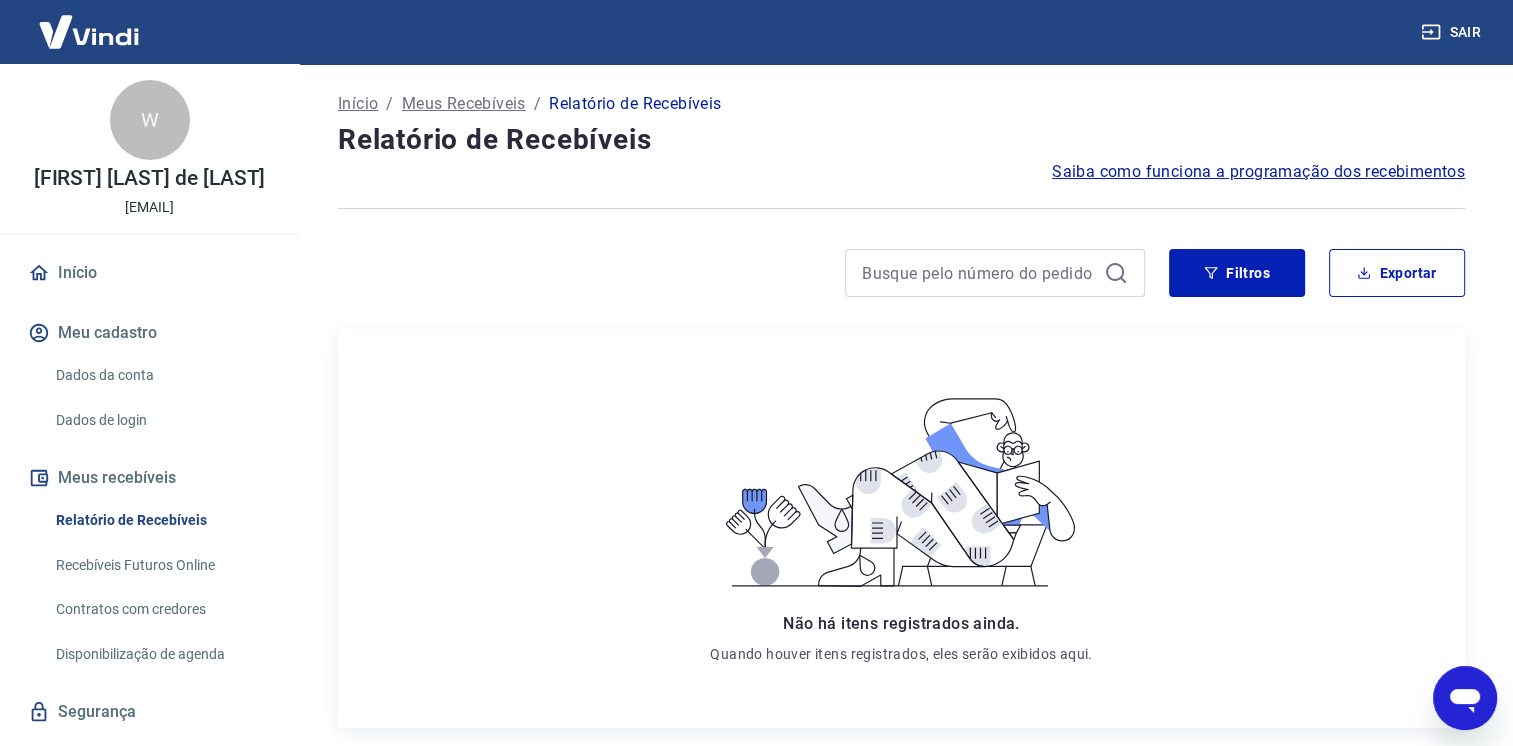 click on "Dados da conta" at bounding box center [161, 375] 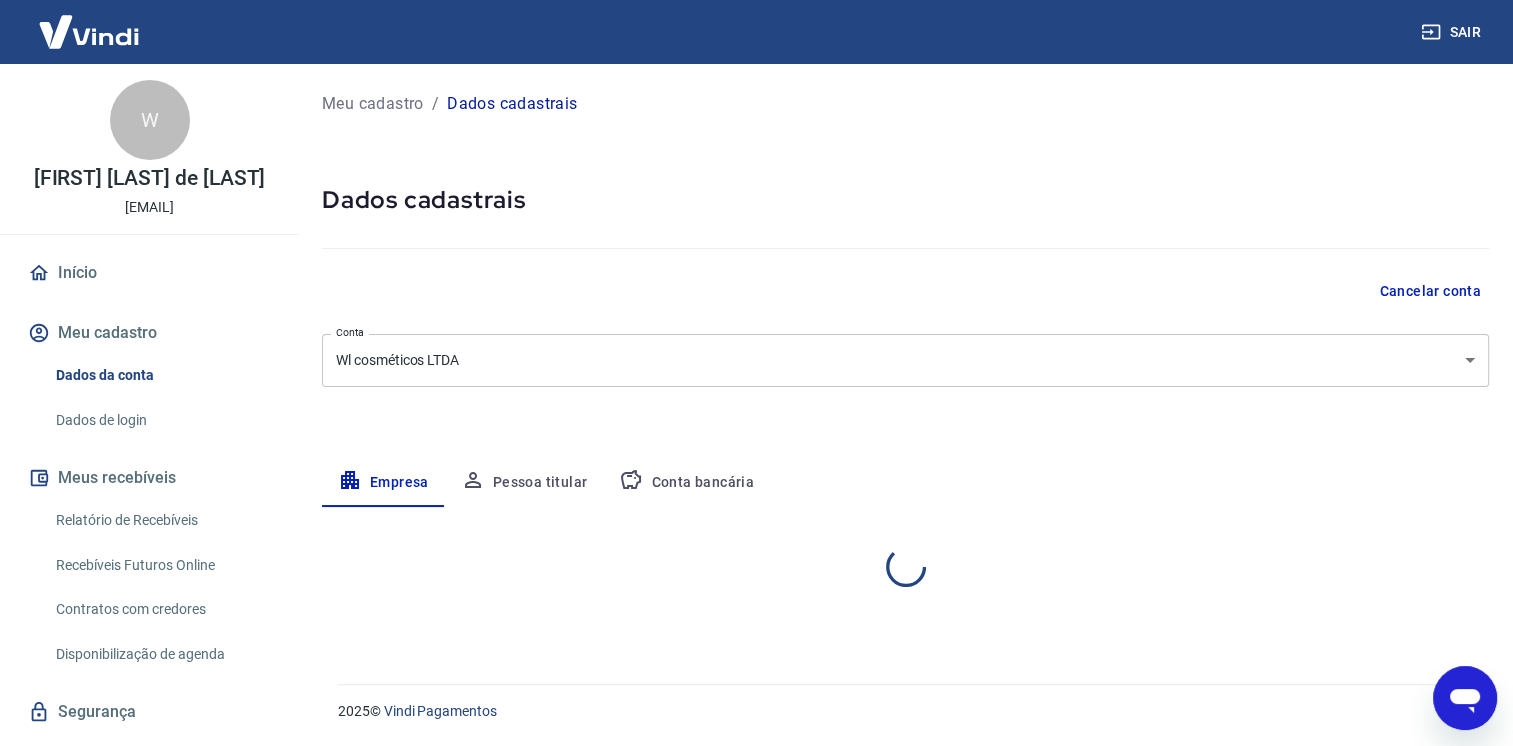 select on "MG" 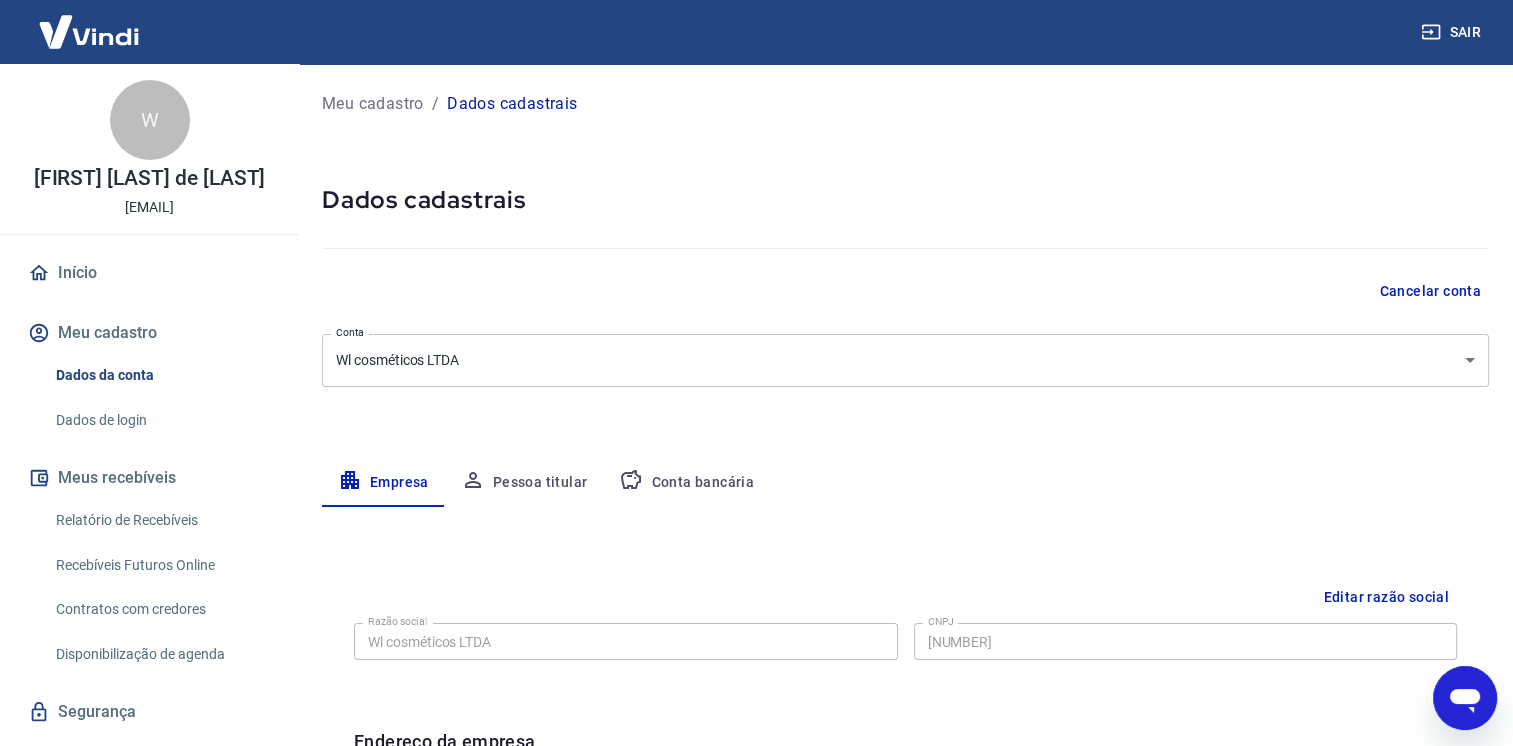 click on "Pessoa titular" at bounding box center (524, 483) 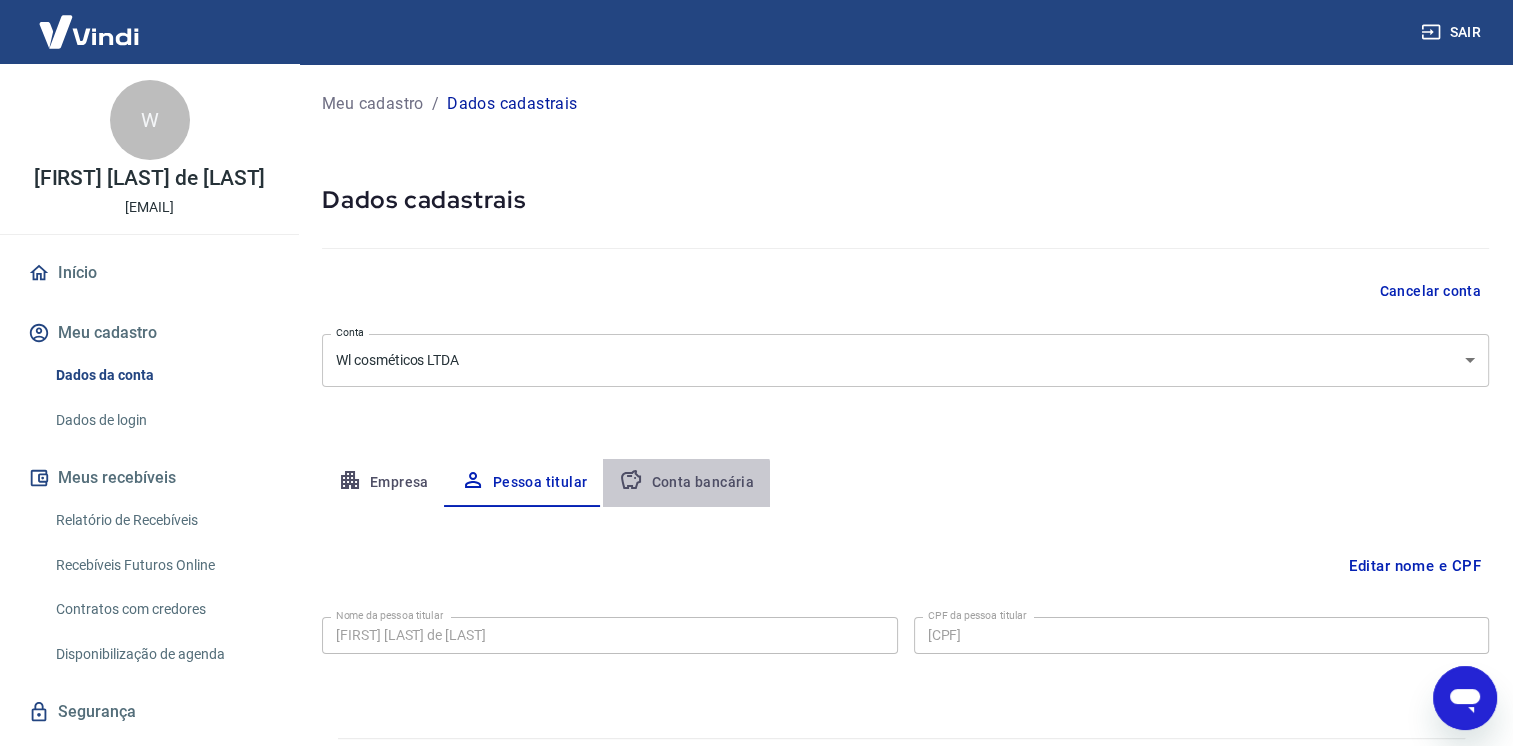 click on "Conta bancária" at bounding box center (686, 483) 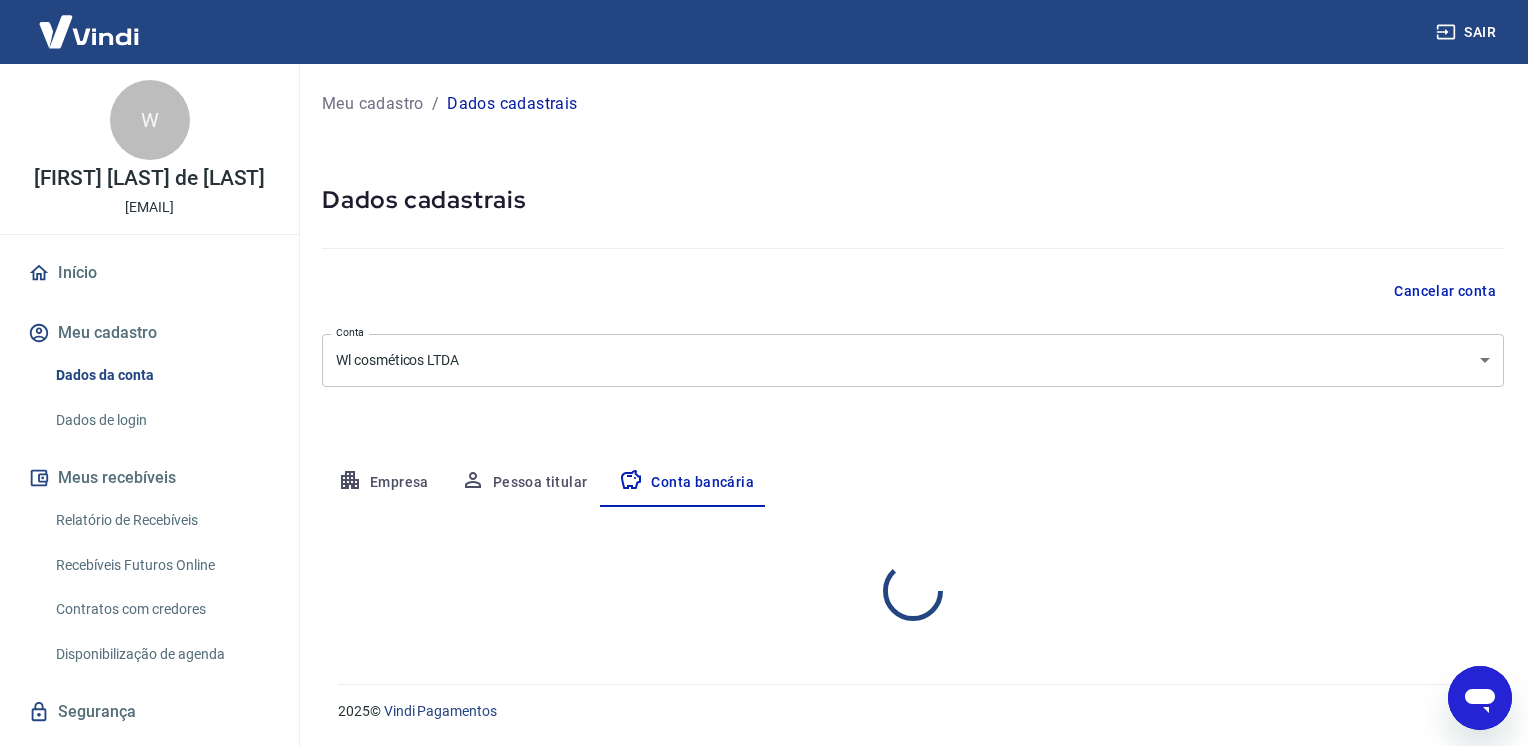 select on "1" 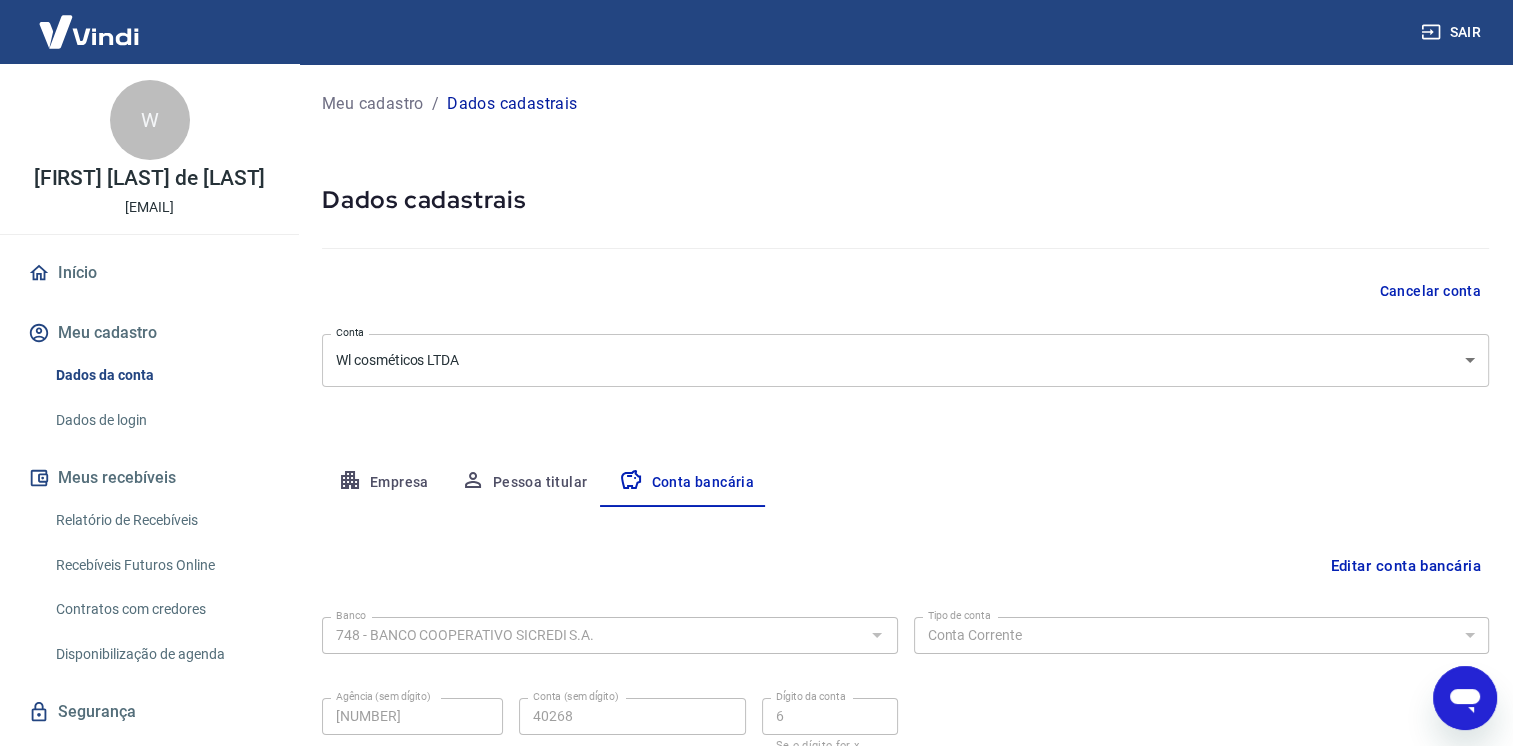 scroll, scrollTop: 164, scrollLeft: 0, axis: vertical 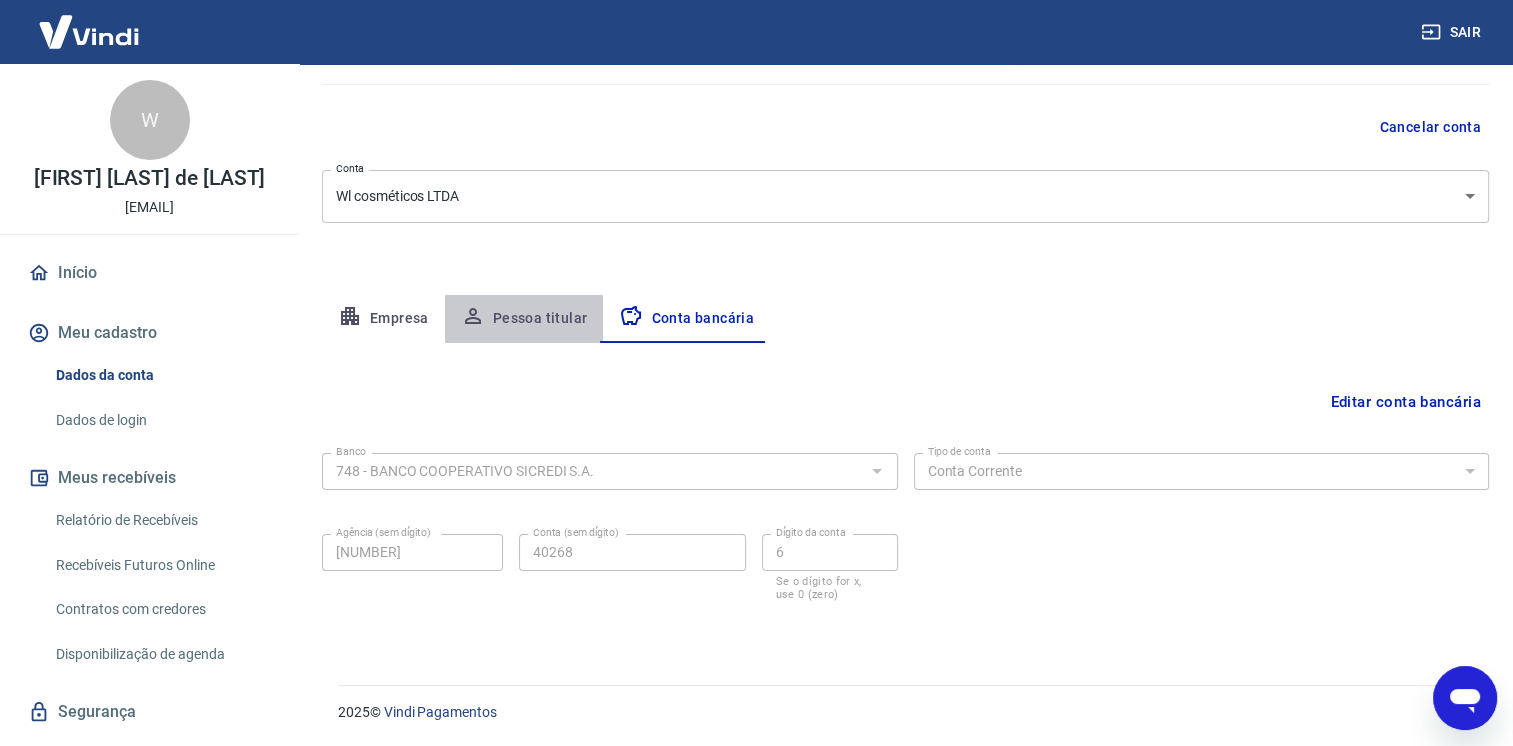 click on "Pessoa titular" at bounding box center (524, 319) 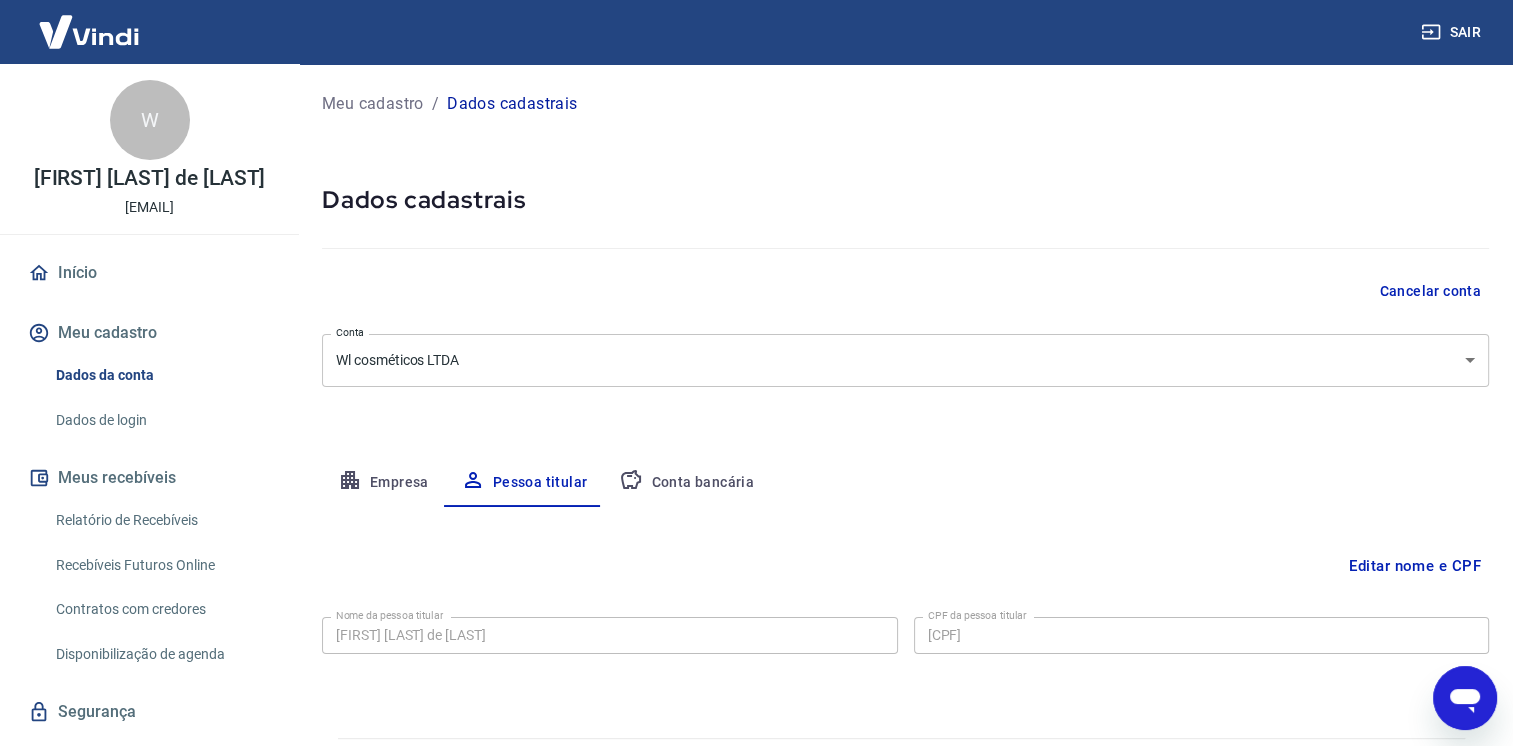 click on "Empresa" at bounding box center (383, 483) 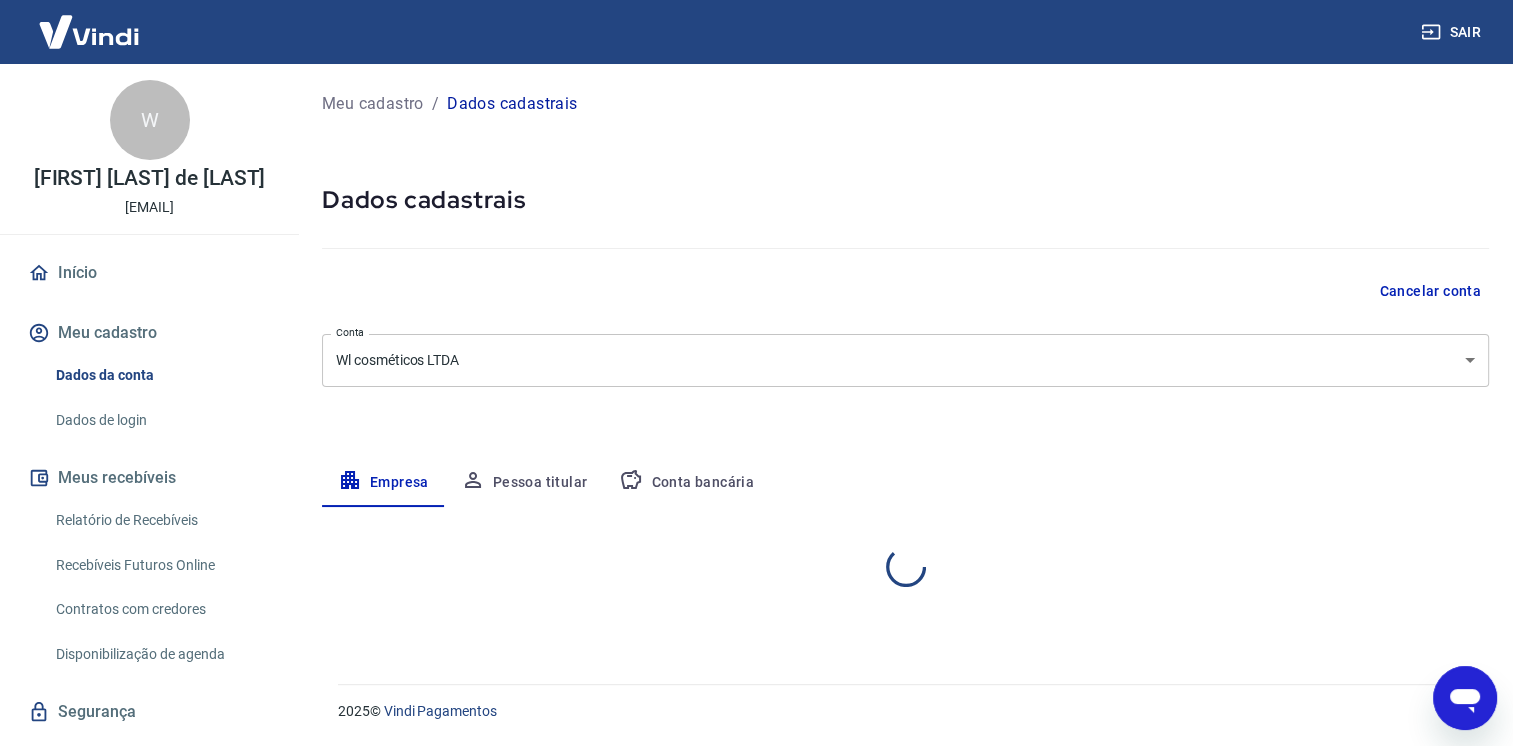 select on "MG" 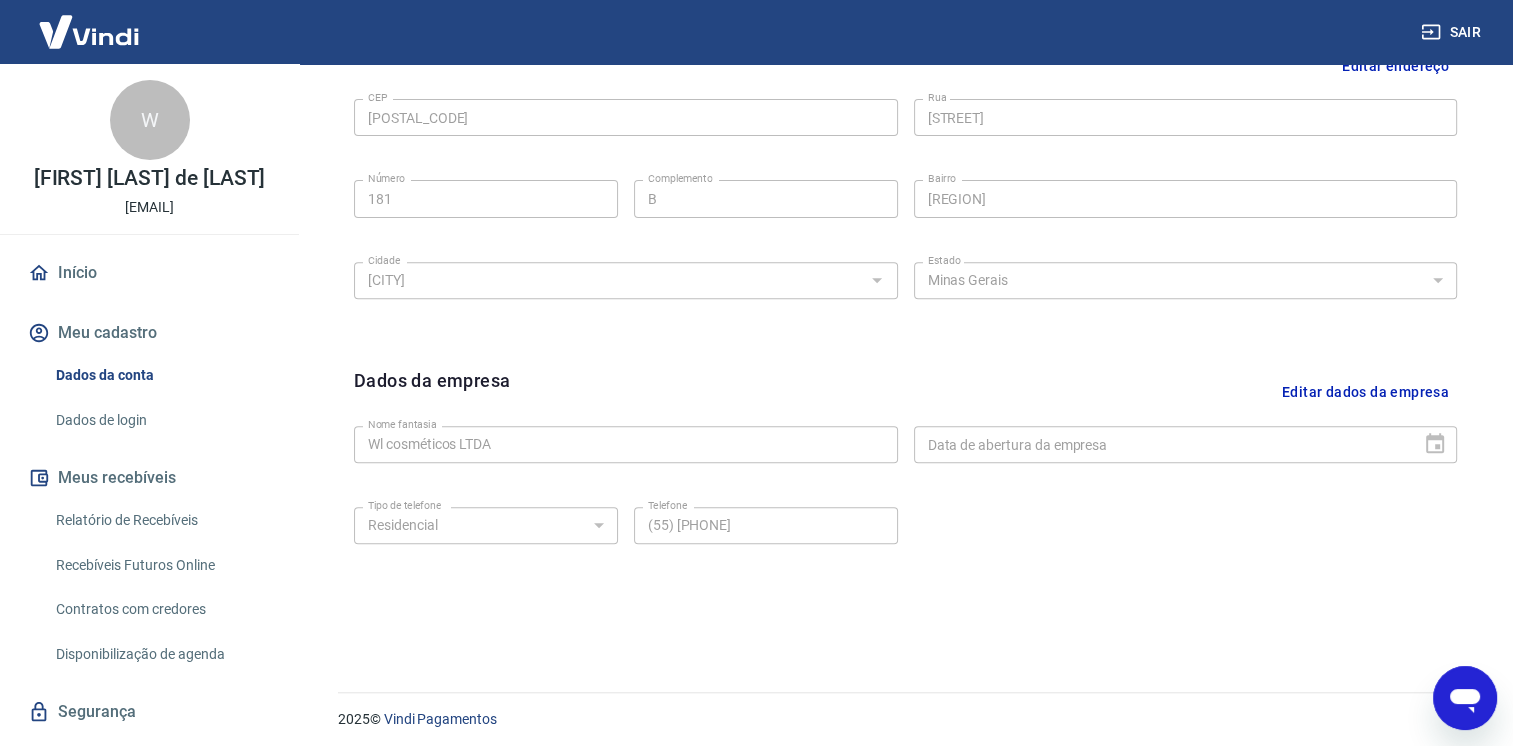 scroll, scrollTop: 695, scrollLeft: 0, axis: vertical 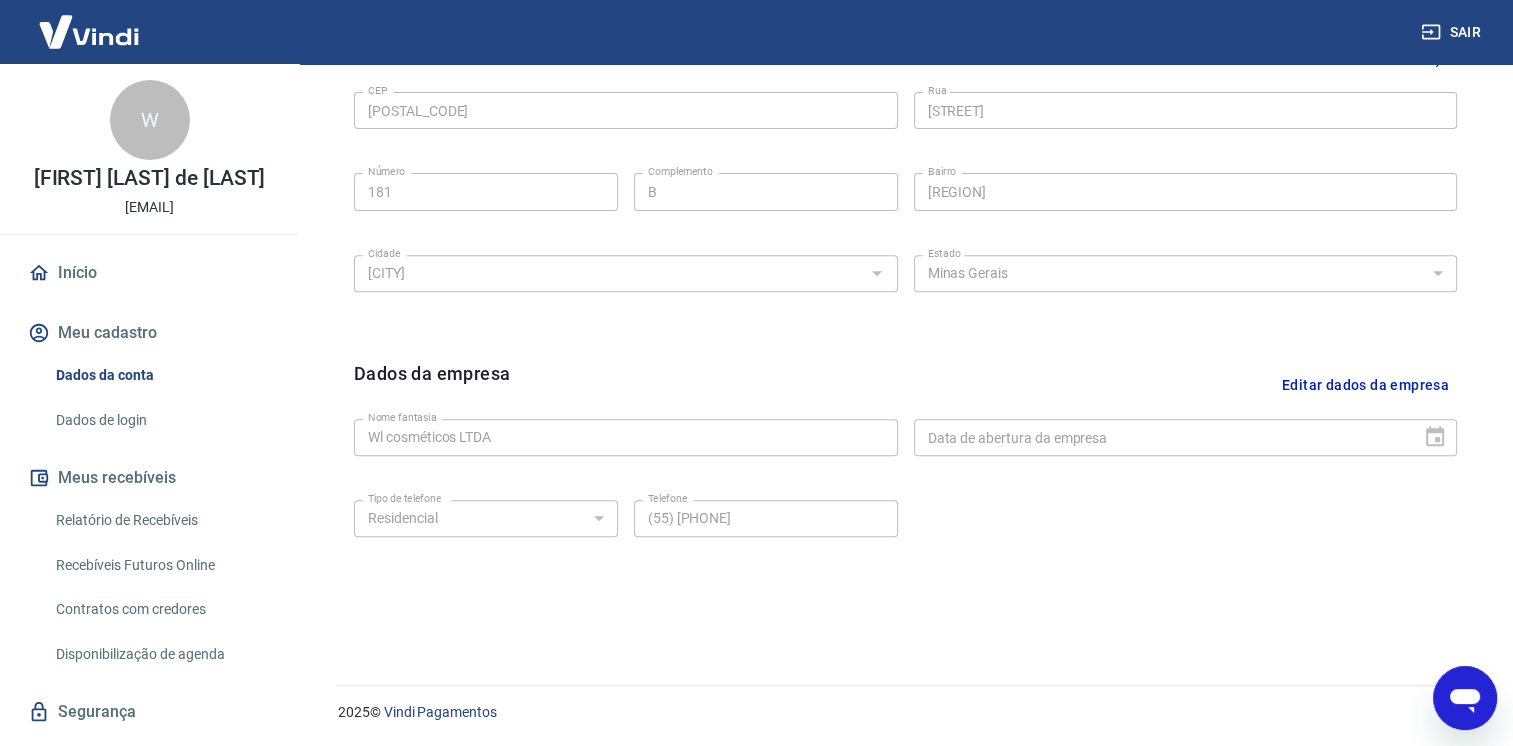 click on "Dados de login" at bounding box center [161, 420] 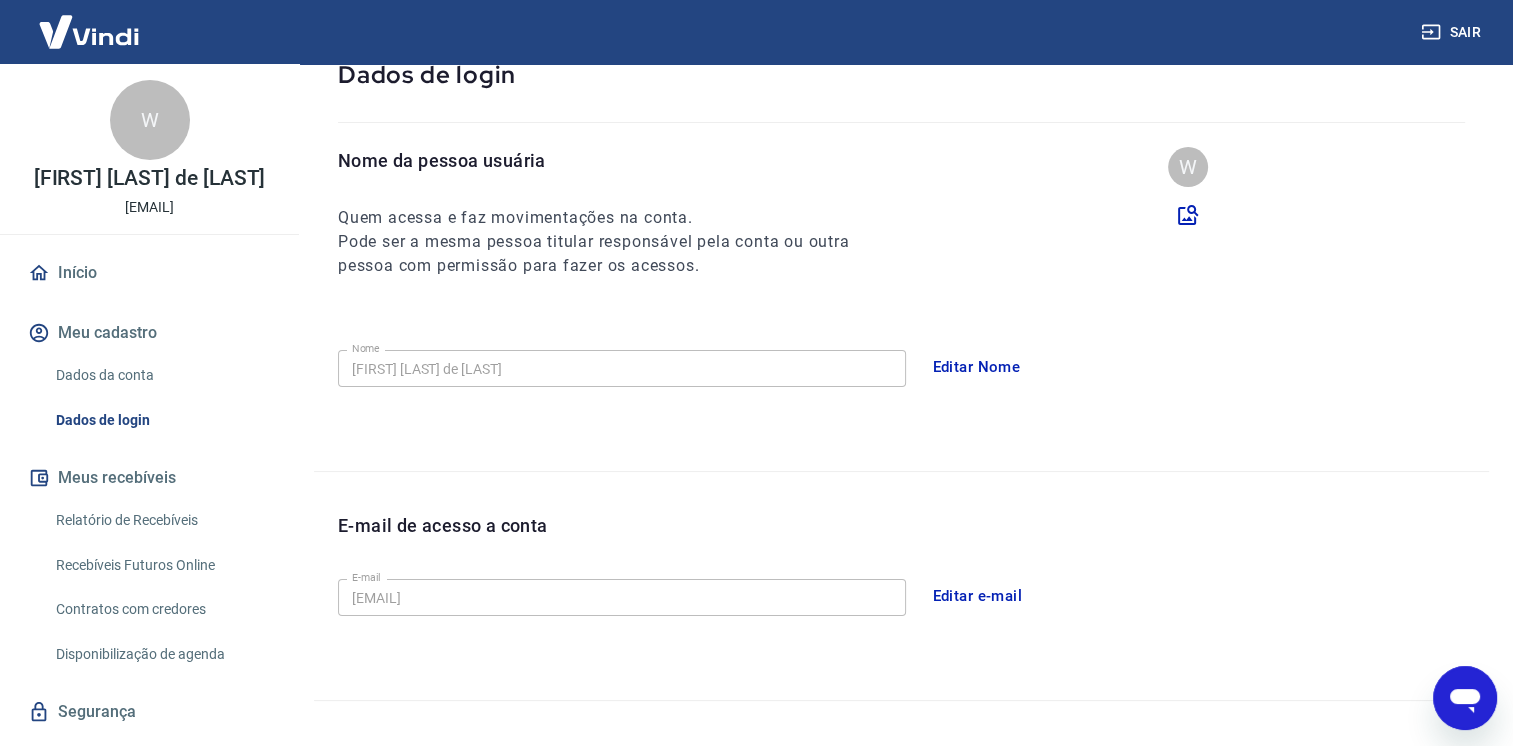 scroll, scrollTop: 0, scrollLeft: 0, axis: both 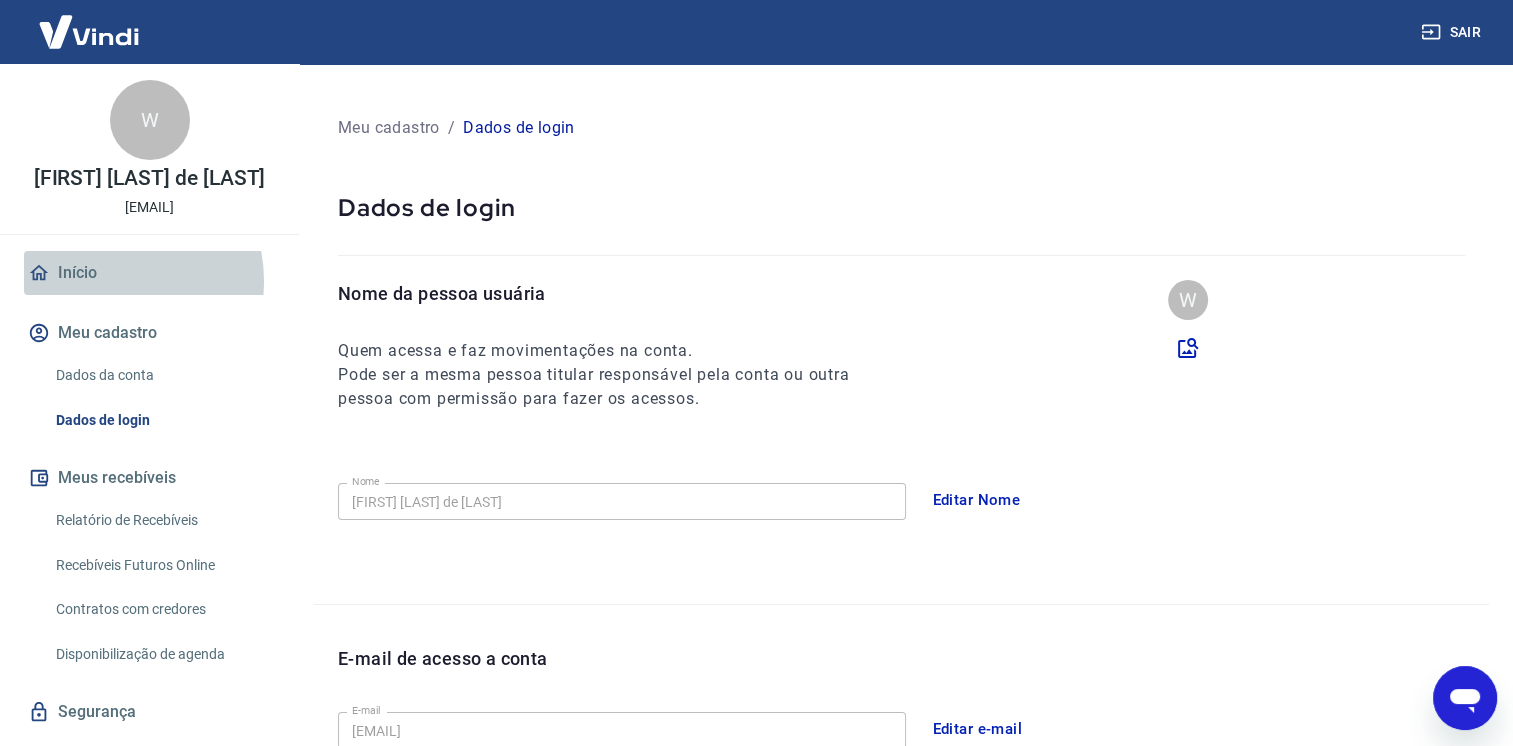 click on "Início" at bounding box center [149, 273] 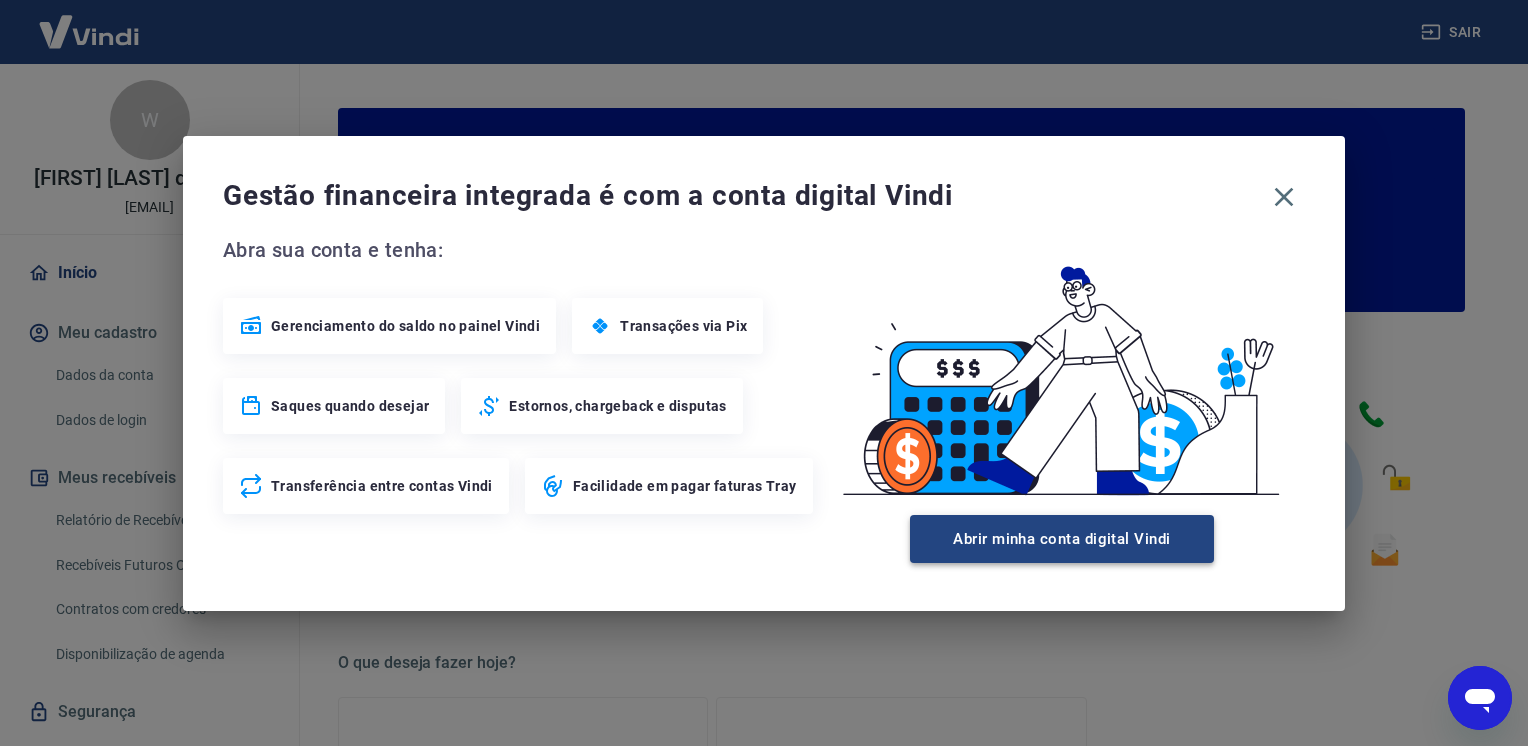 click on "Abrir minha conta digital Vindi" at bounding box center [1062, 539] 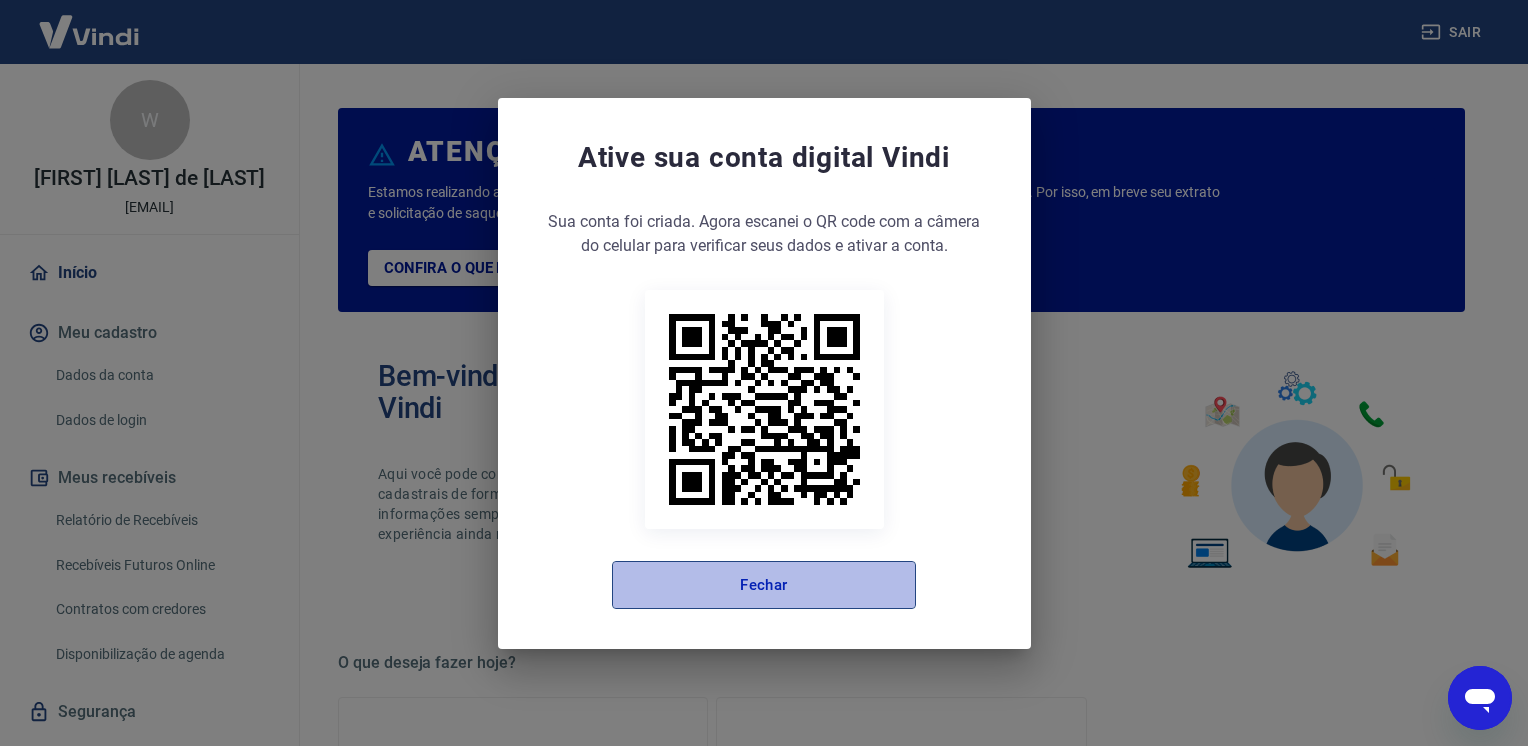 click on "Fechar" at bounding box center [764, 585] 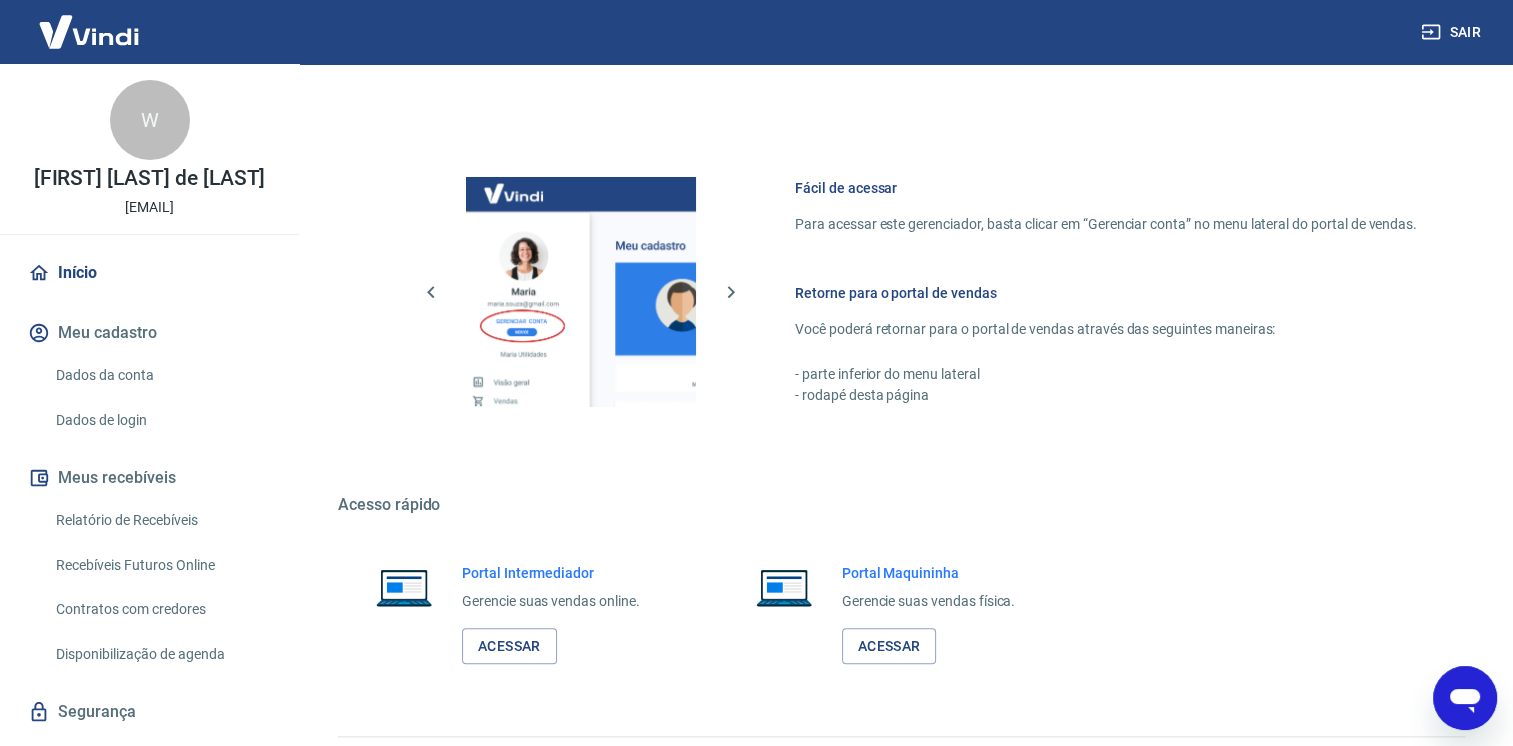 scroll, scrollTop: 1040, scrollLeft: 0, axis: vertical 